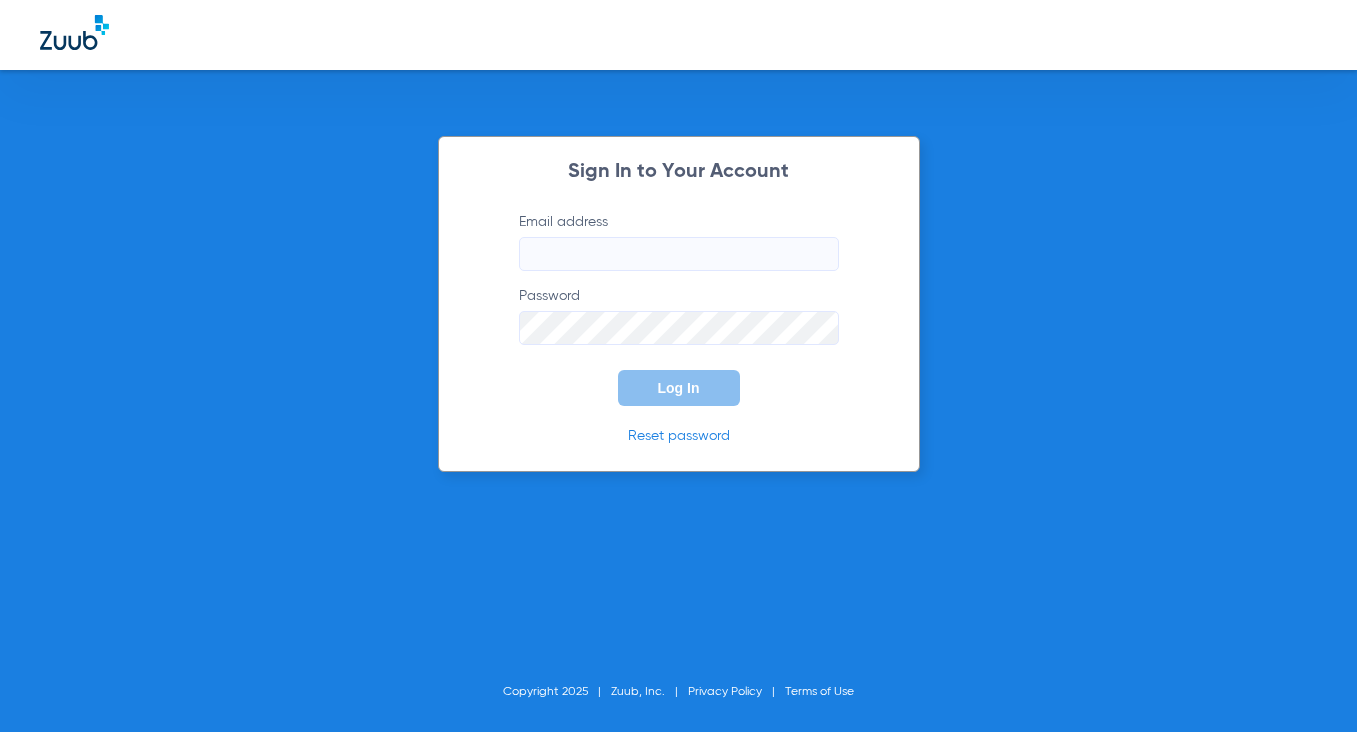 scroll, scrollTop: 0, scrollLeft: 0, axis: both 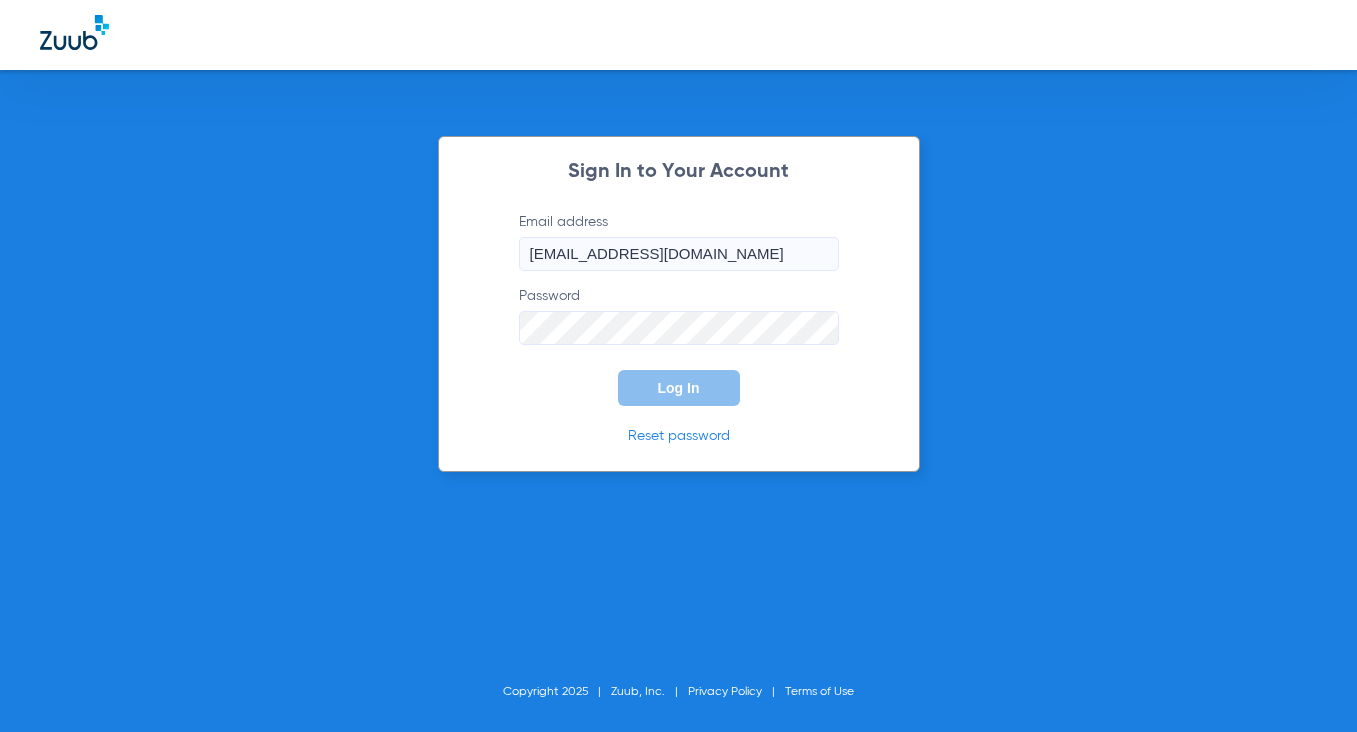 click on "Log In" 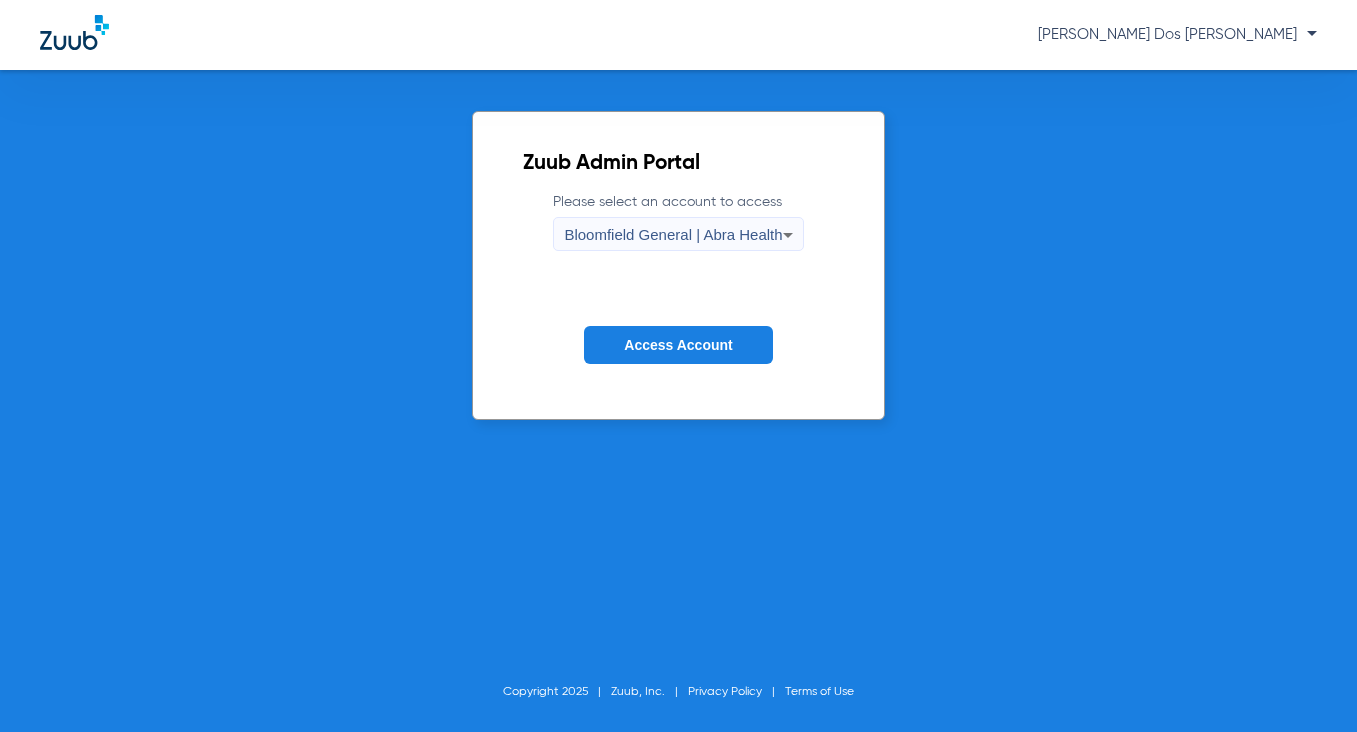 click on "Access Account" 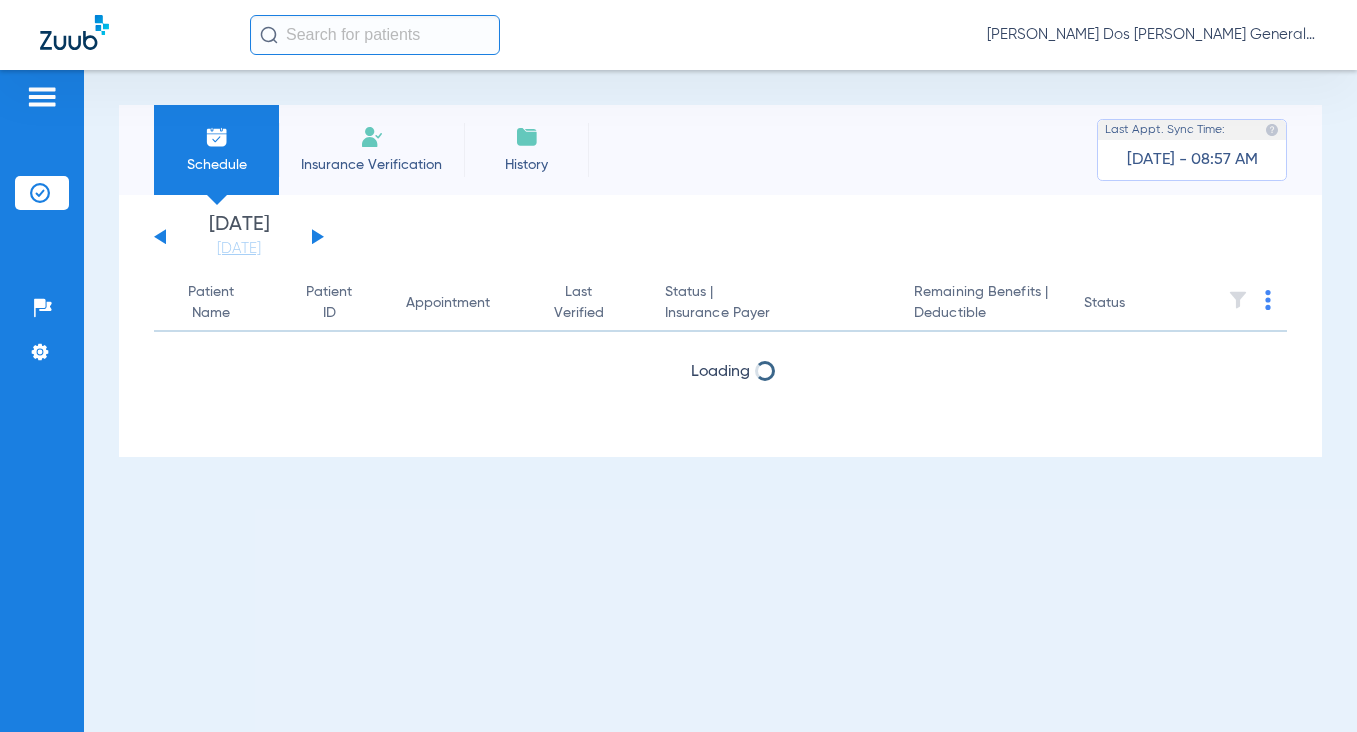 click 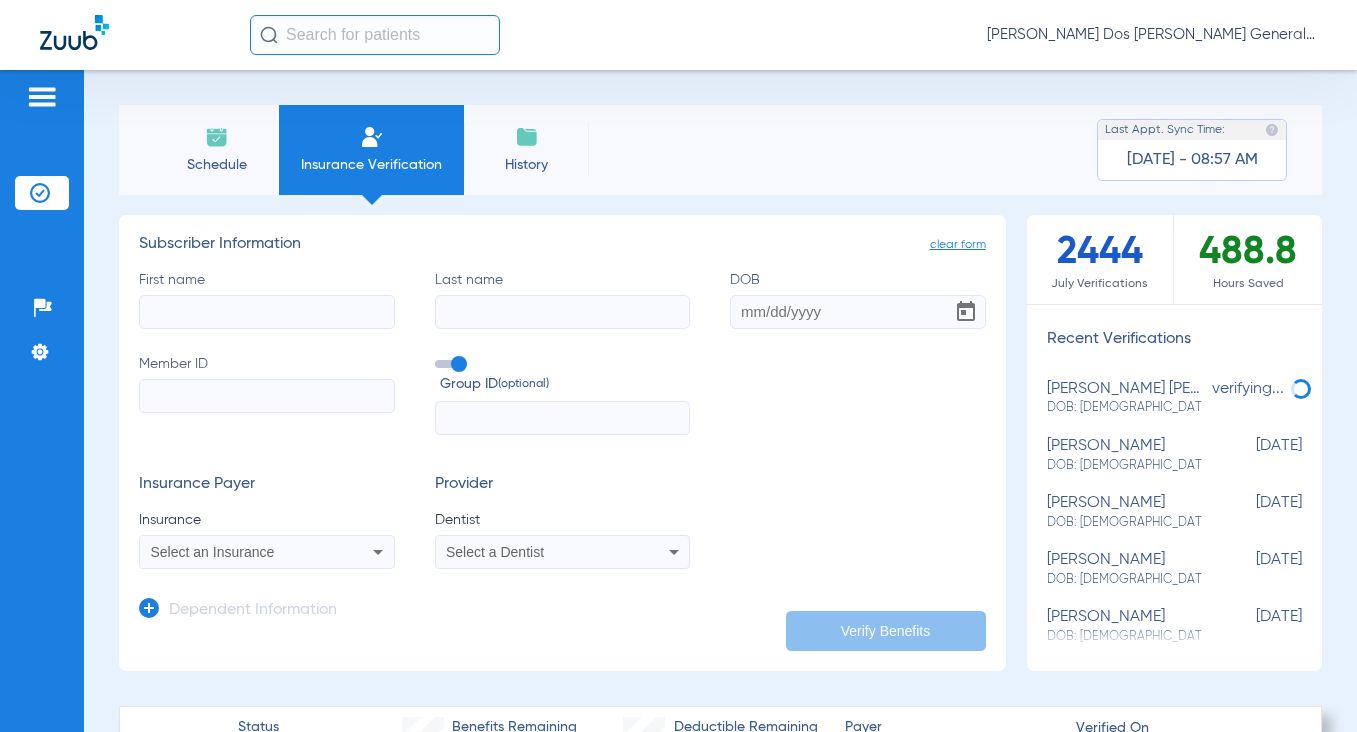 click on "Member ID" 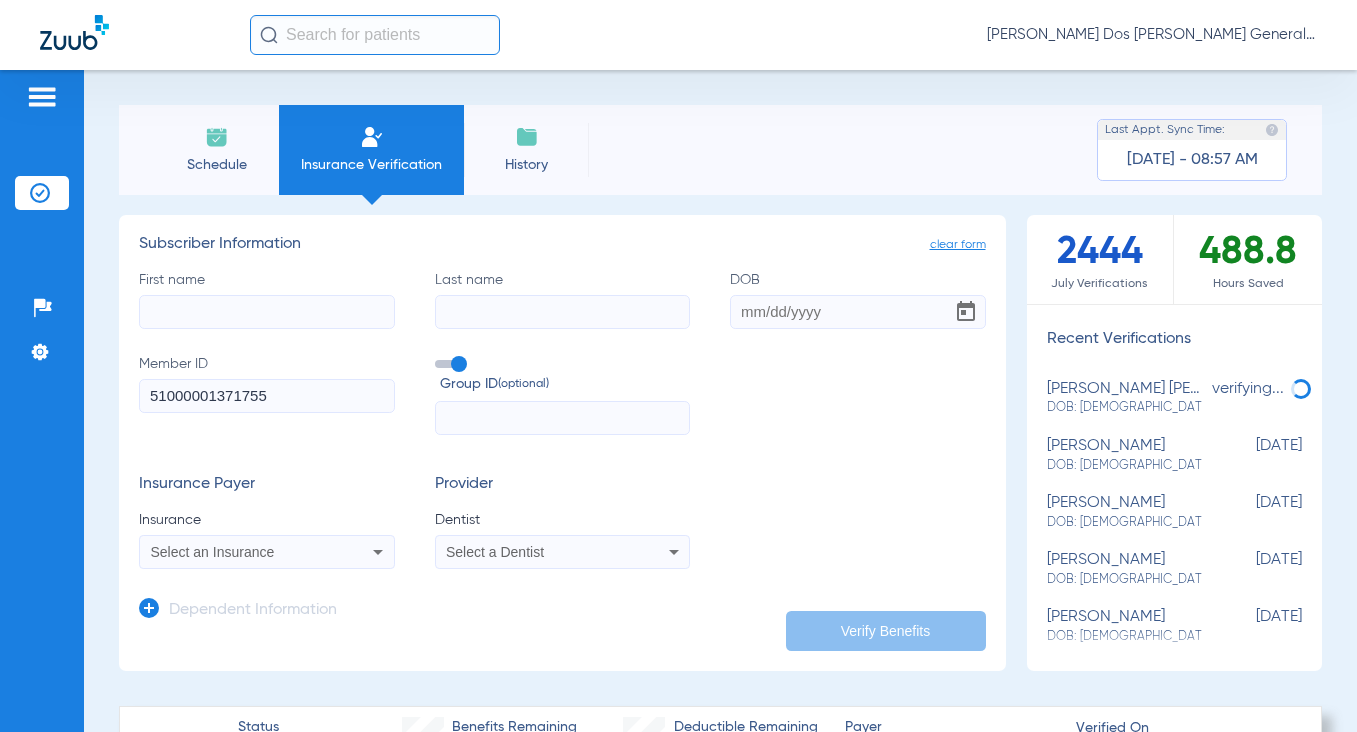 type on "51000001371755" 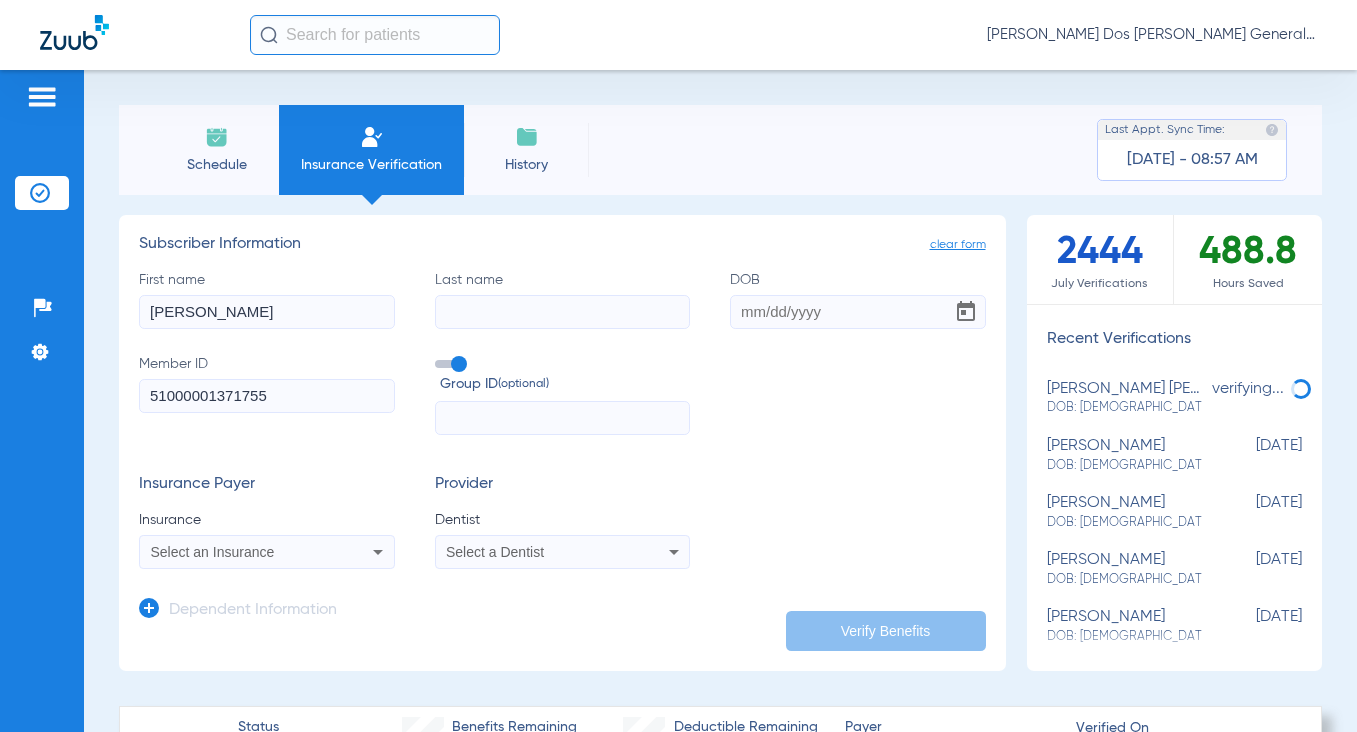 type on "[PERSON_NAME]" 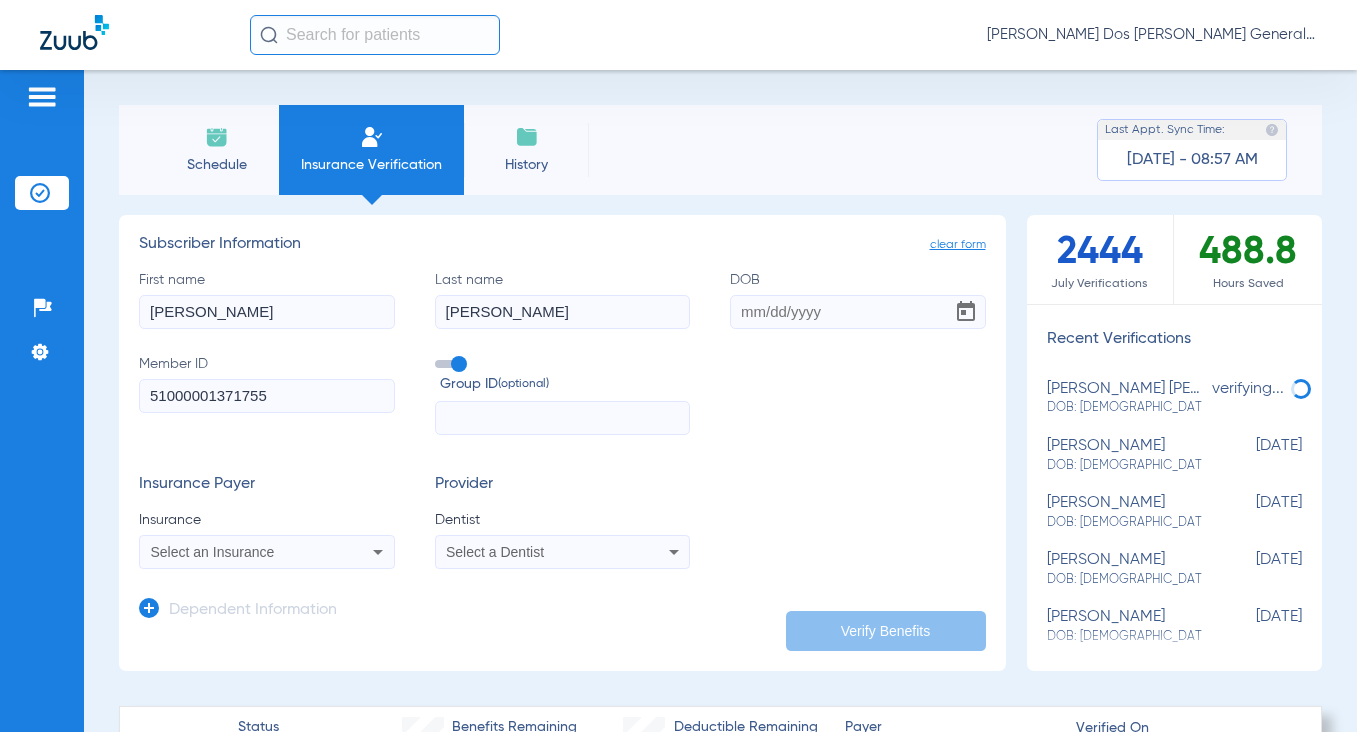 type on "[PERSON_NAME]" 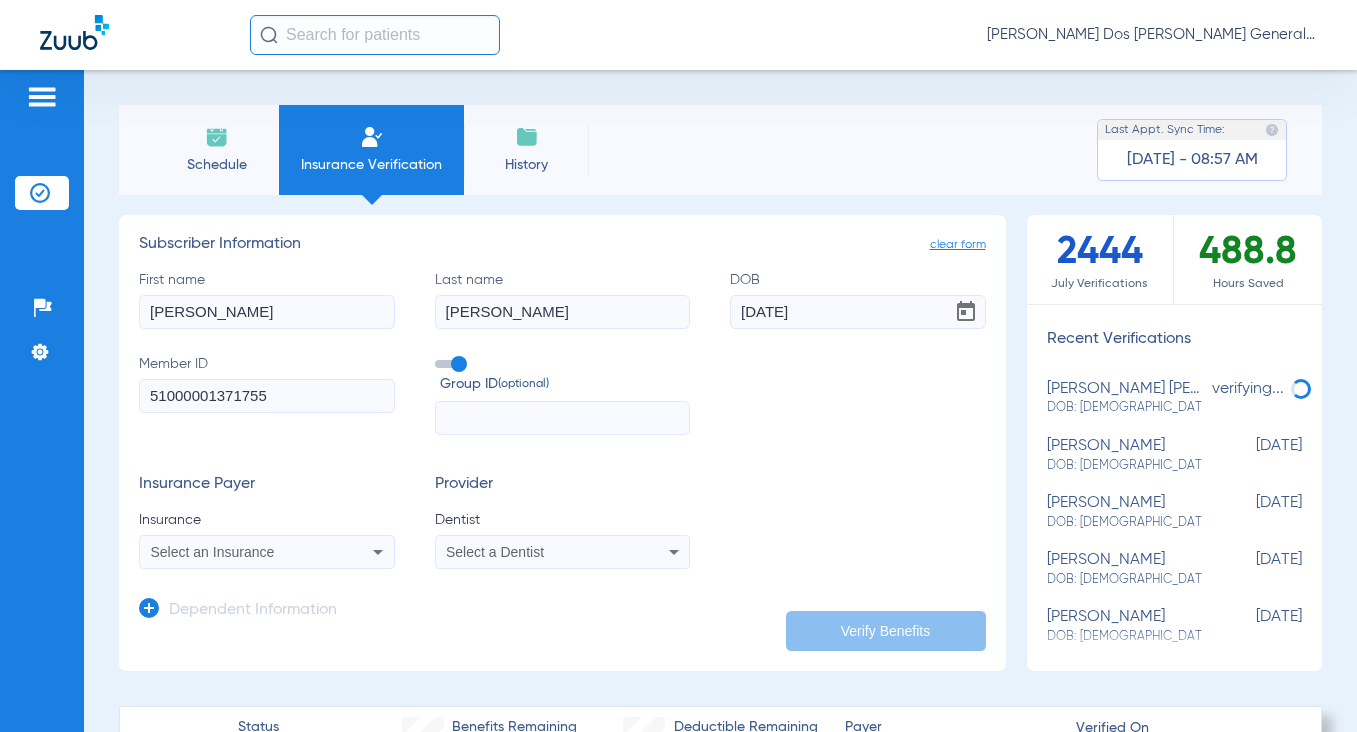 type on "[DATE]" 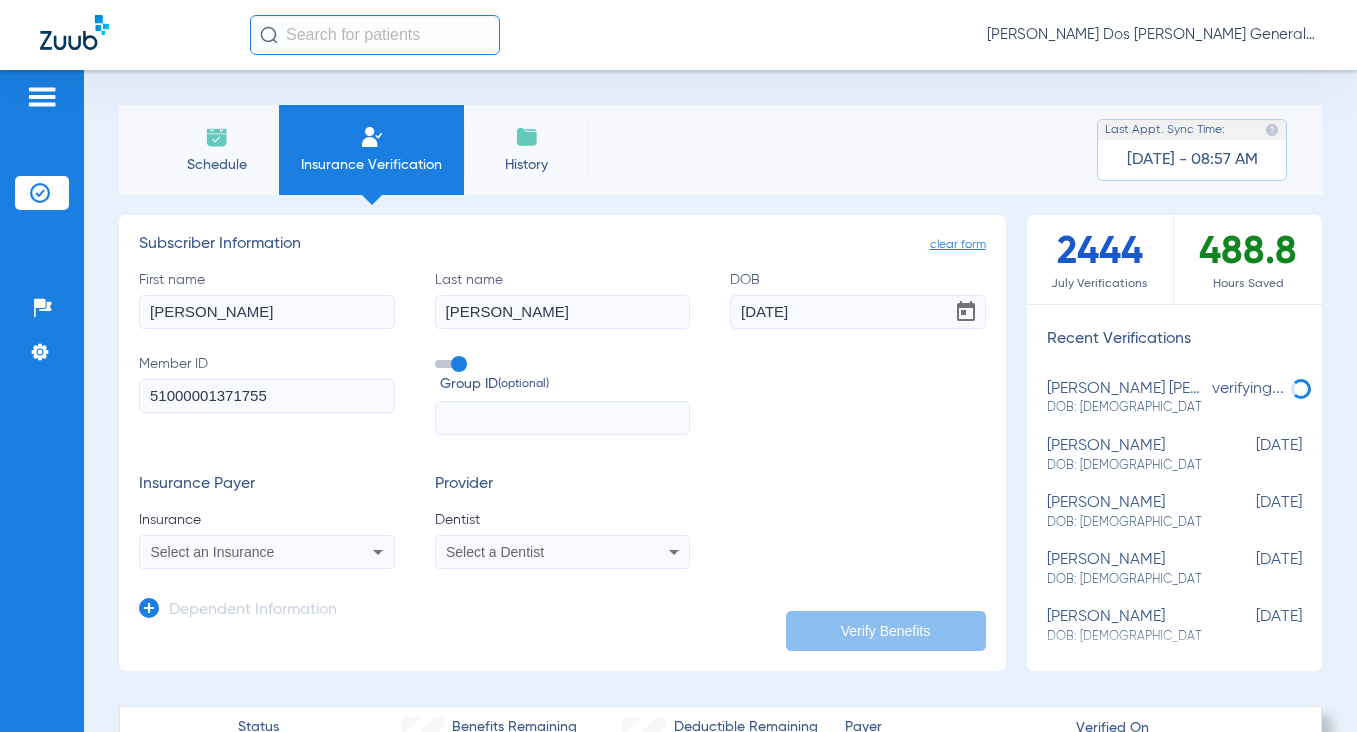 type 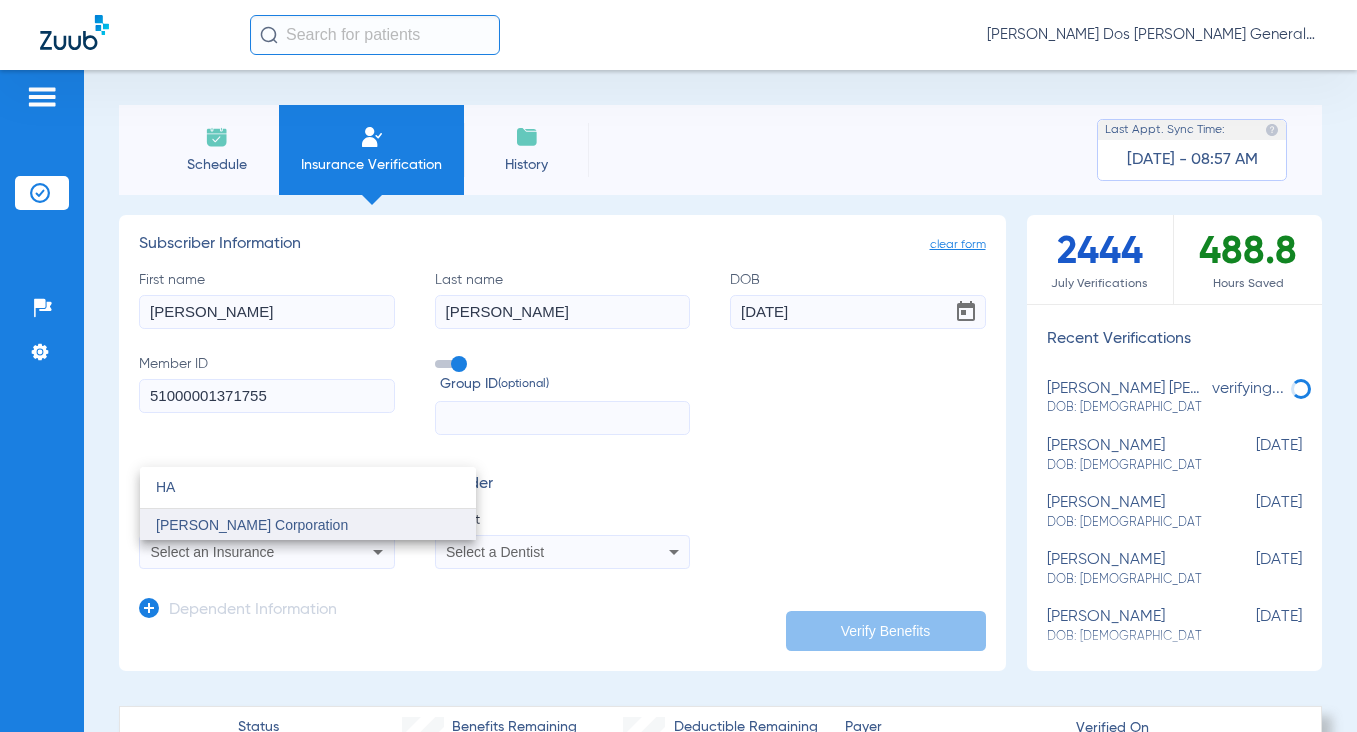 type on "H" 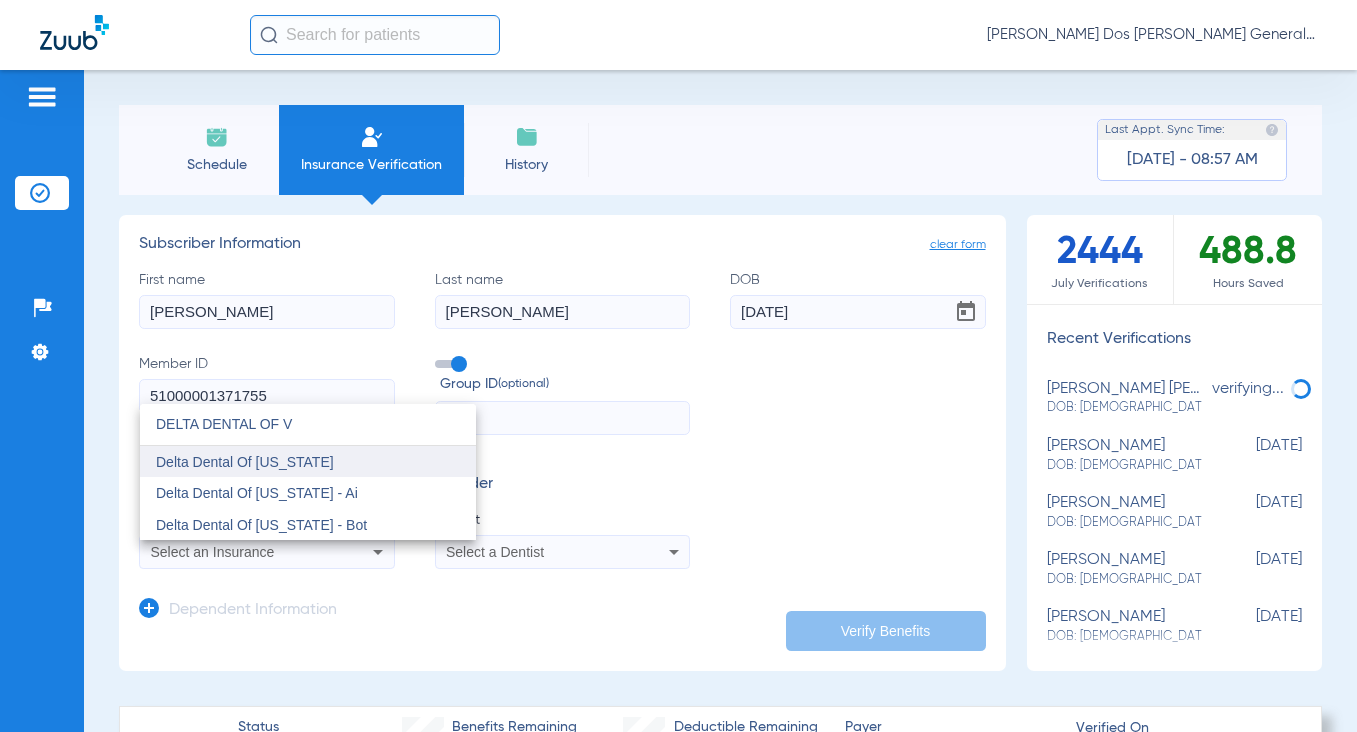 type on "DELTA DENTAL OF V" 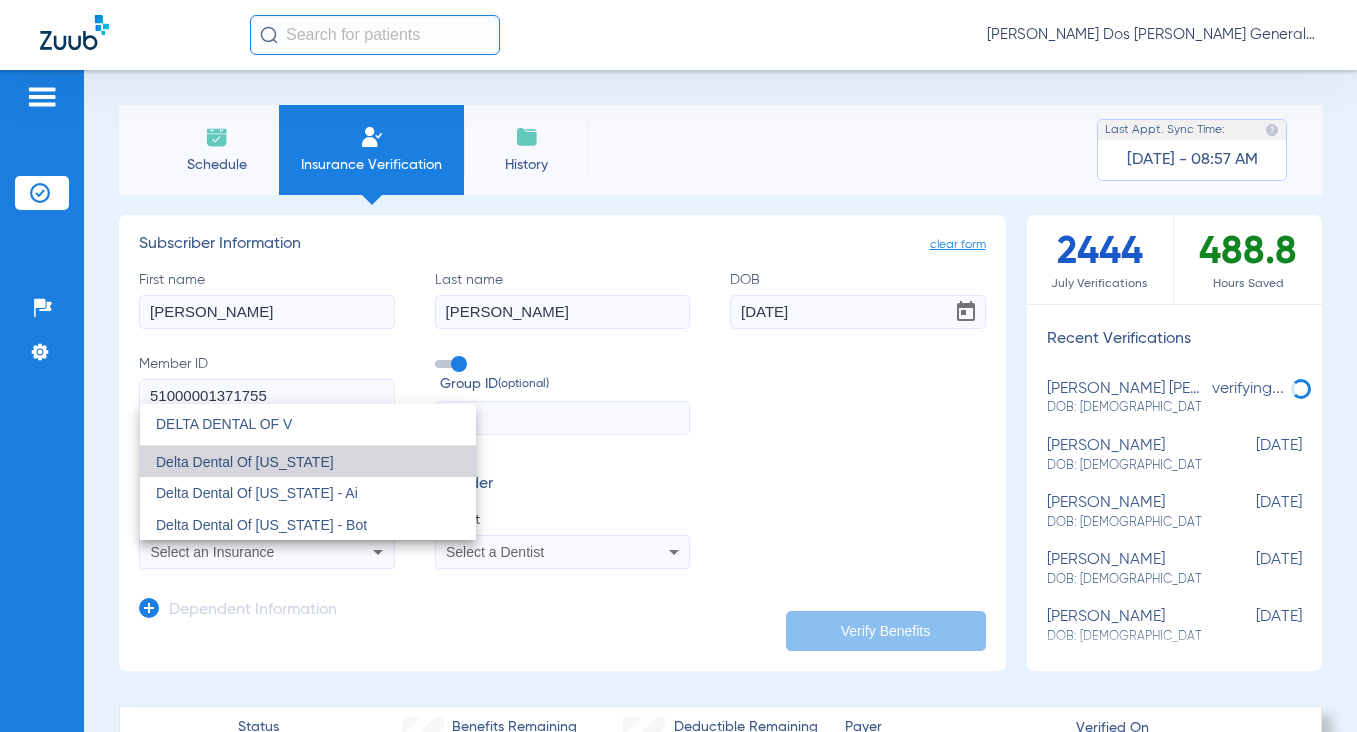 click on "Delta Dental Of [US_STATE]" at bounding box center [245, 462] 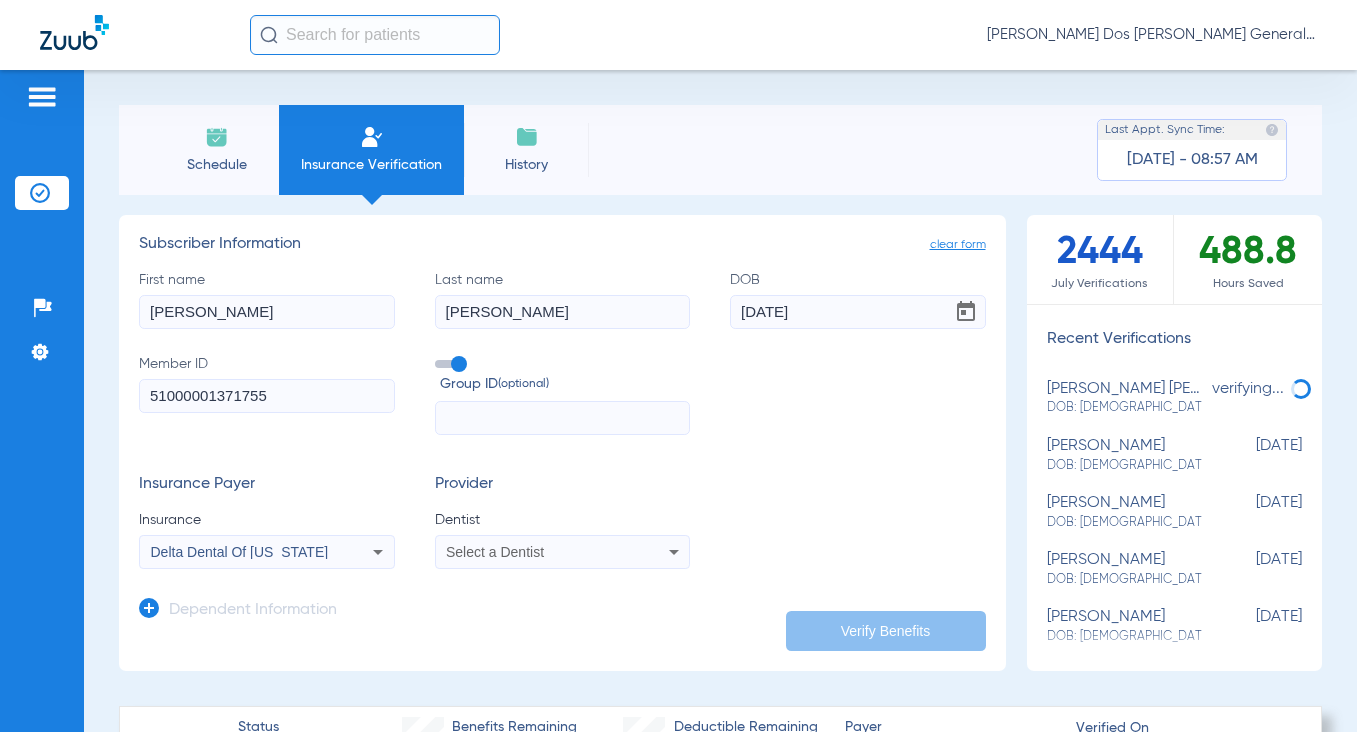 click on "Select a Dentist" at bounding box center (495, 552) 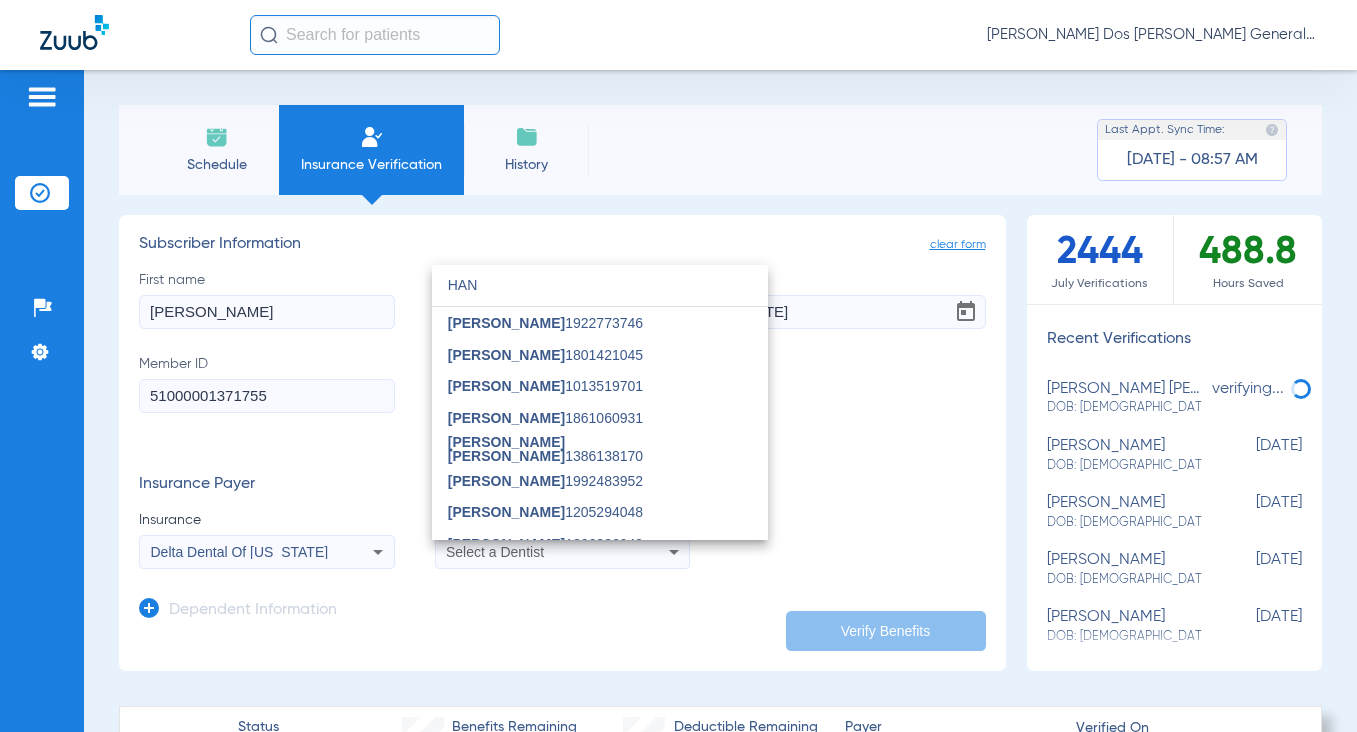 type on "HAN" 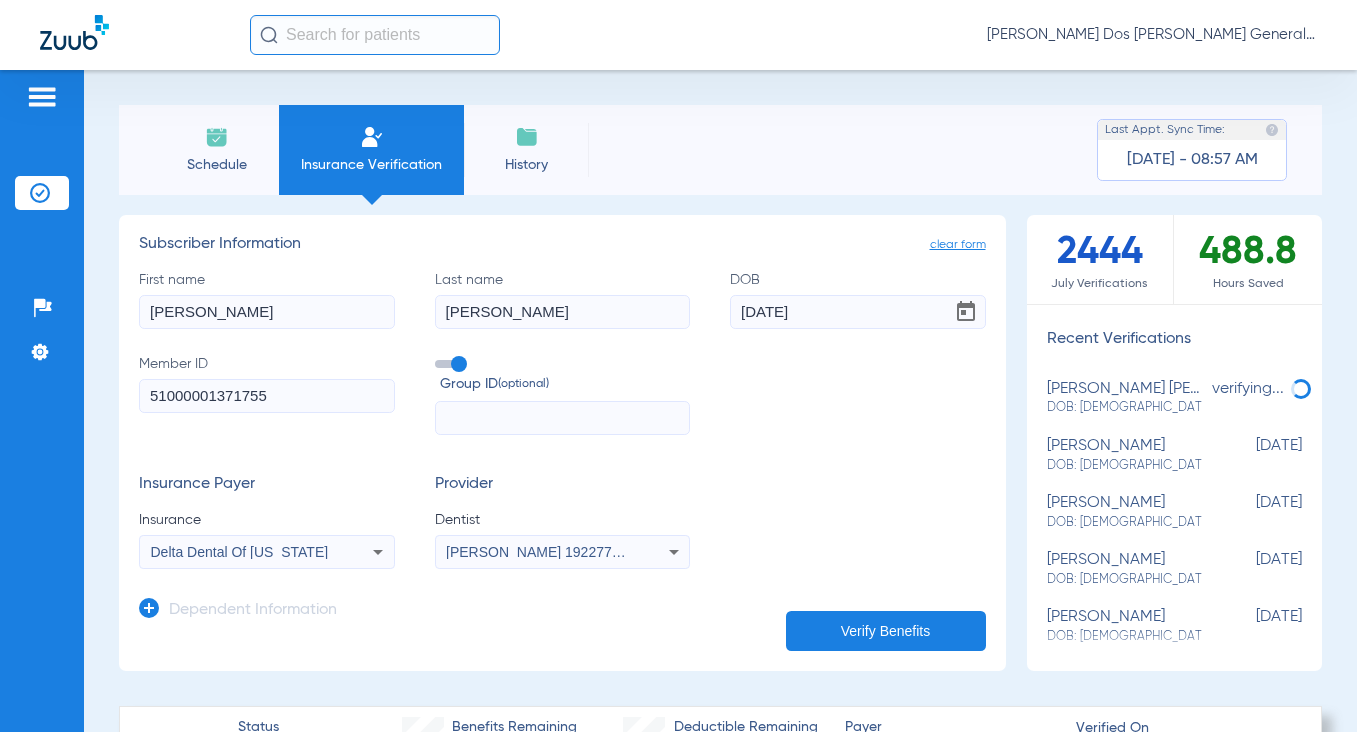 click on "Verify Benefits" 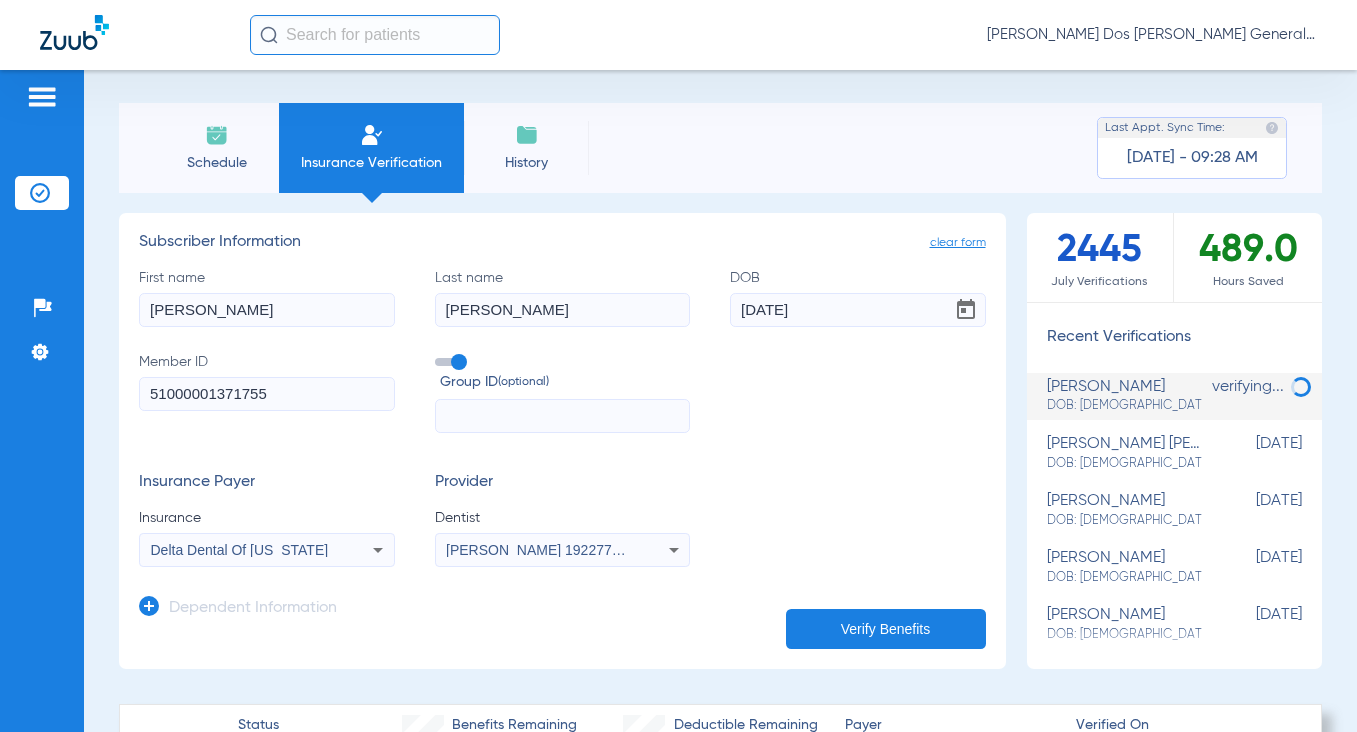 scroll, scrollTop: 0, scrollLeft: 0, axis: both 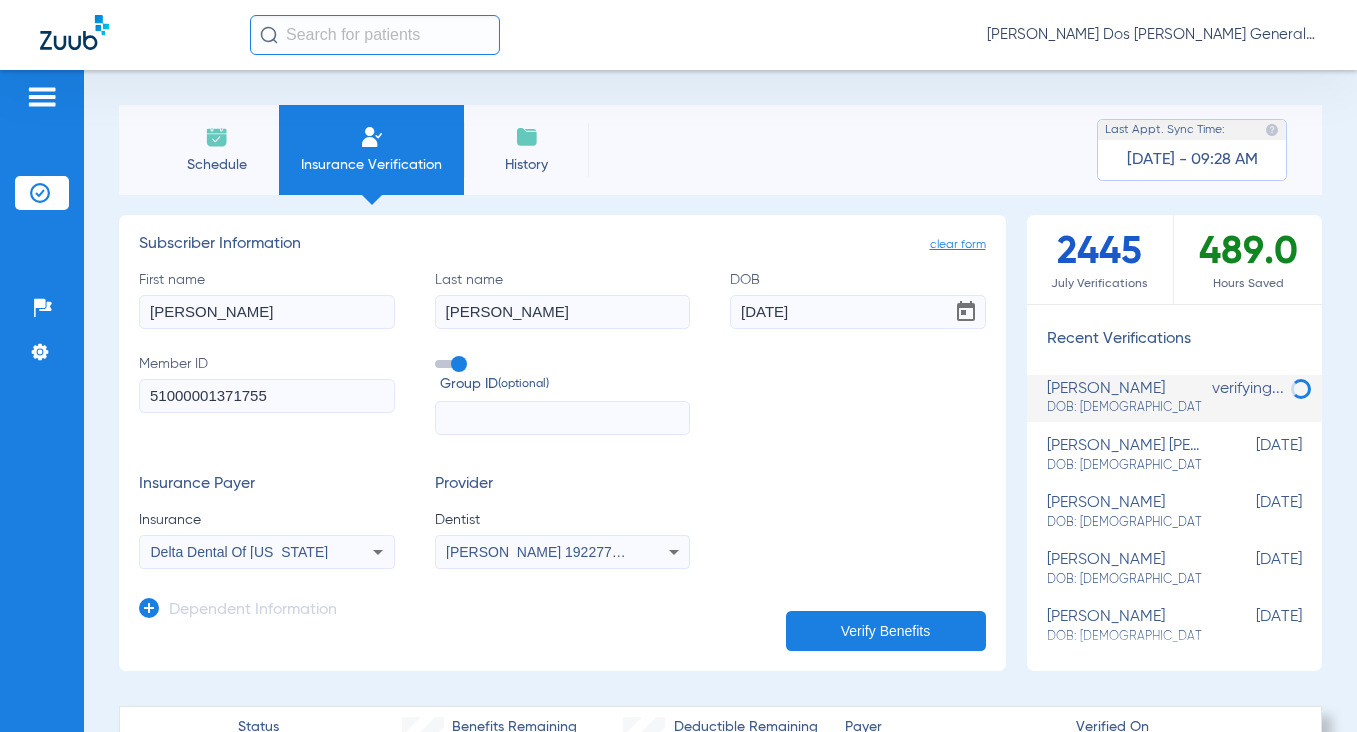 drag, startPoint x: 312, startPoint y: 404, endPoint x: -210, endPoint y: 423, distance: 522.34564 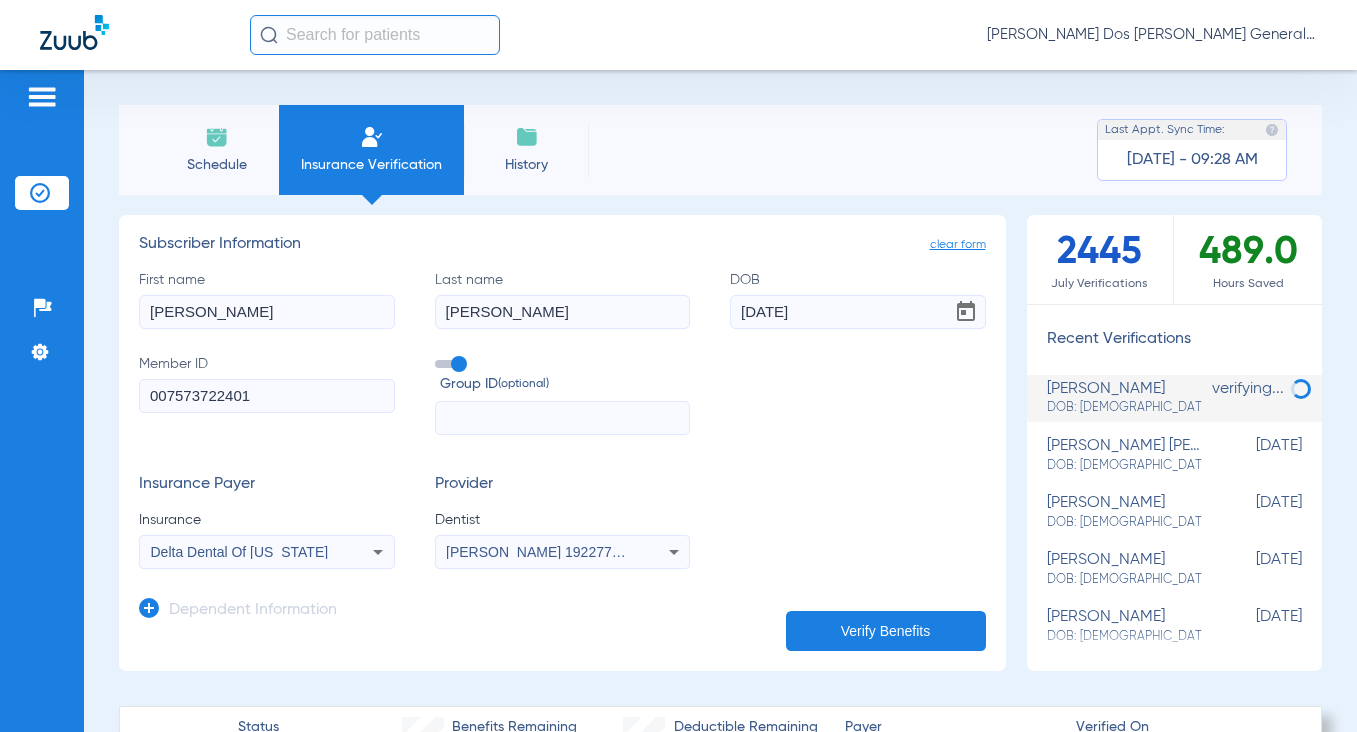 type on "007573722401" 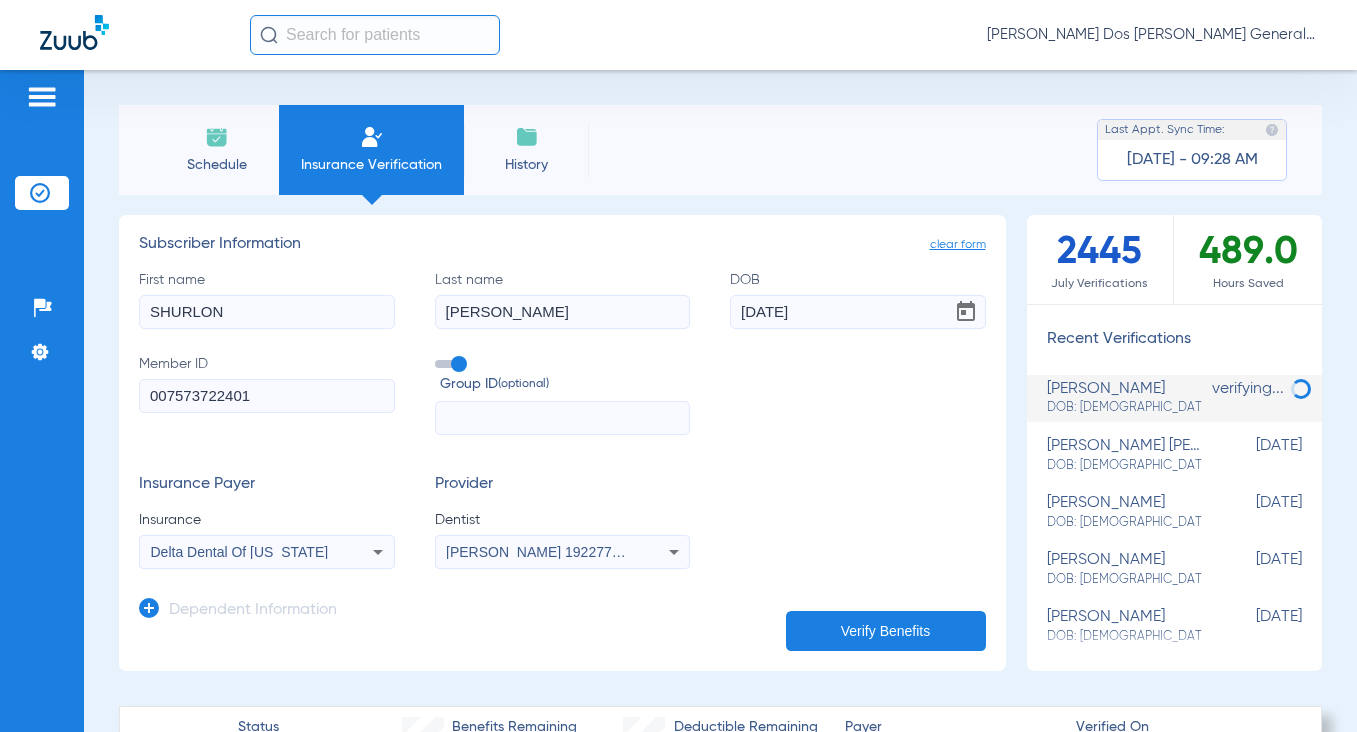 type on "SHURLON" 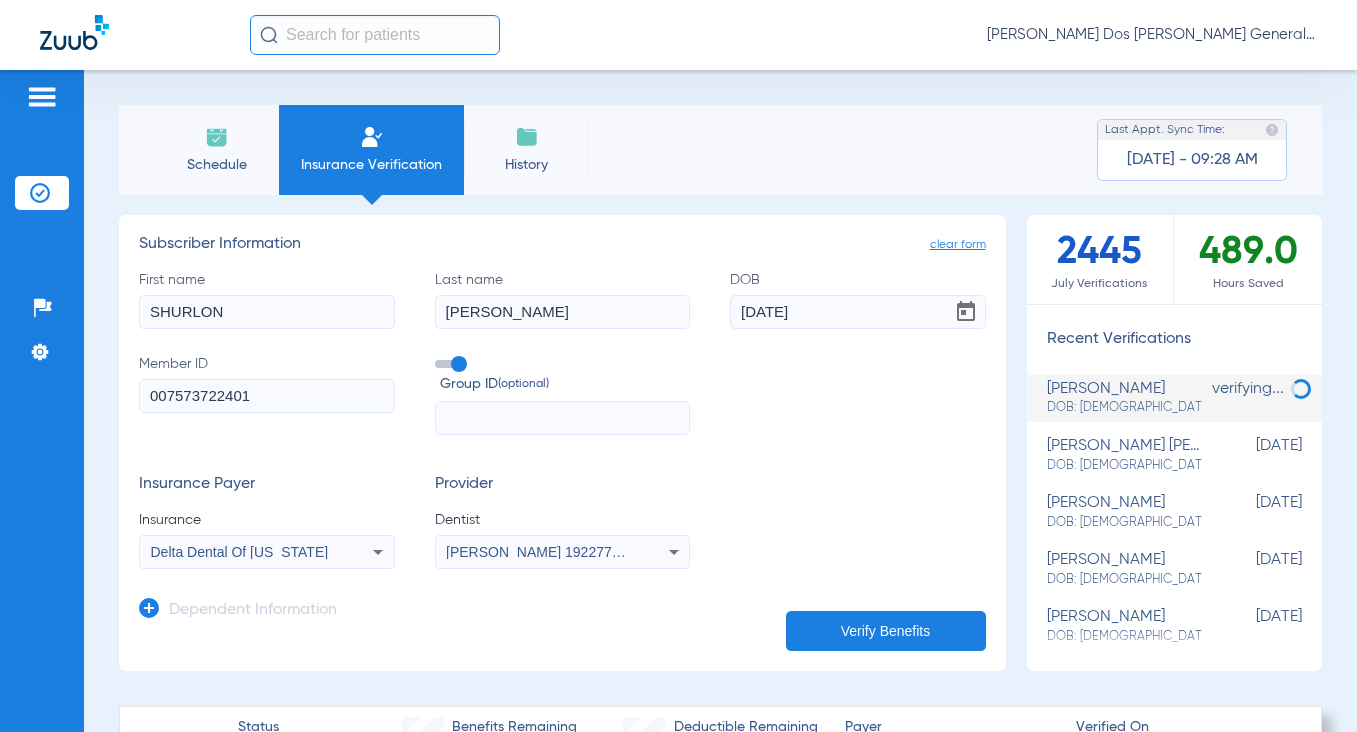 type on "[DATE]" 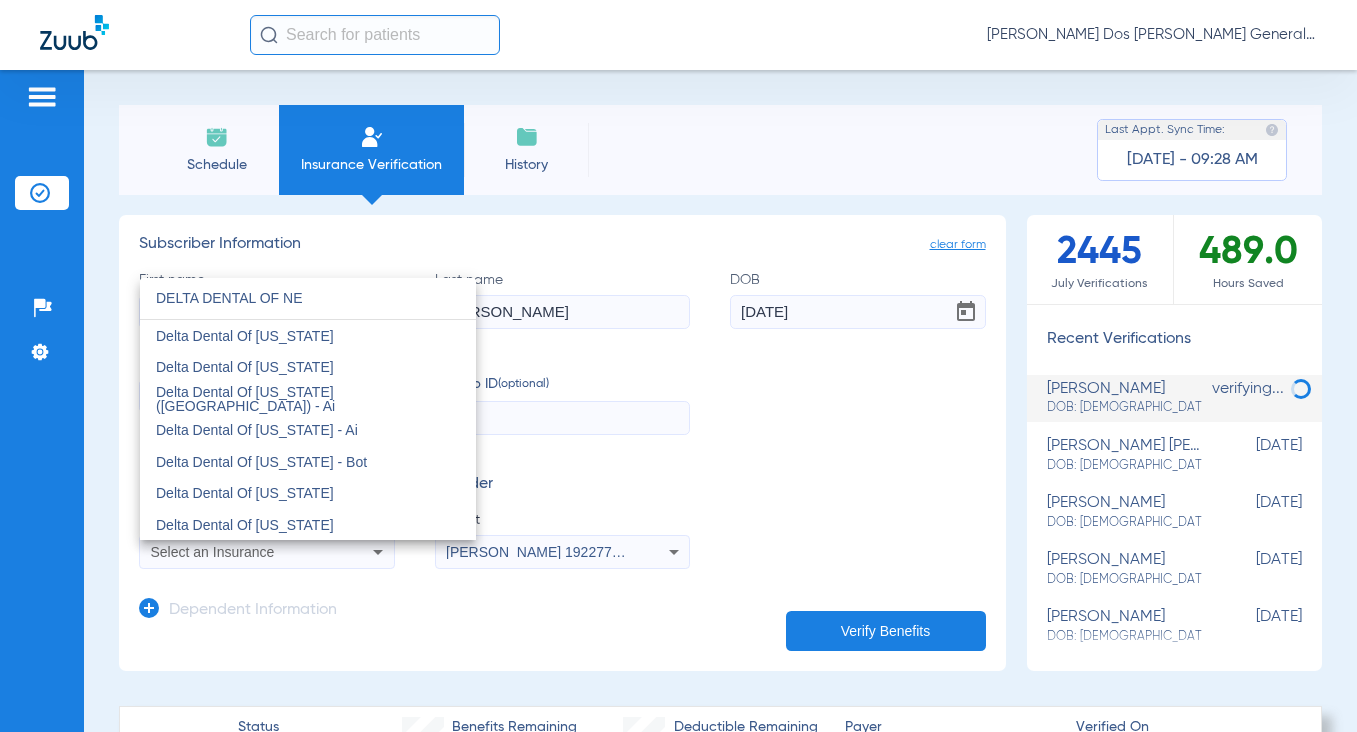 scroll, scrollTop: 0, scrollLeft: 0, axis: both 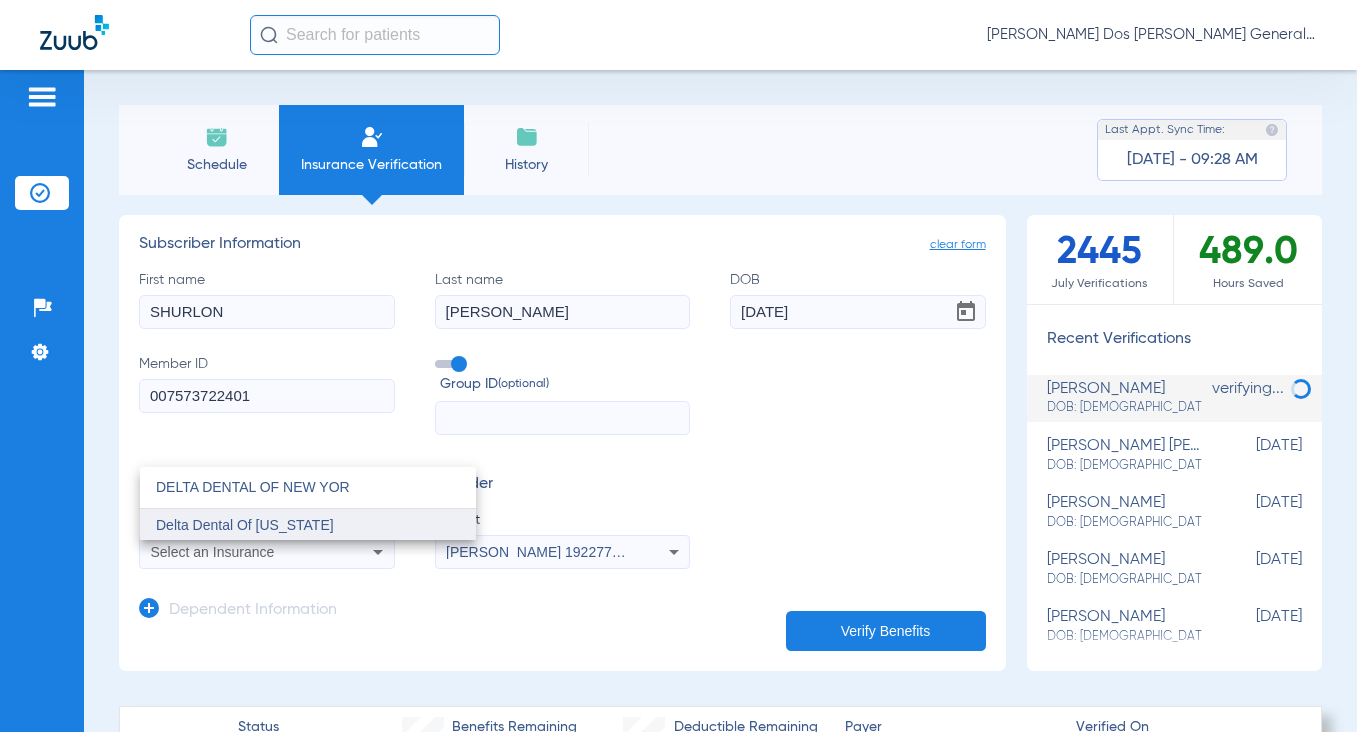 type on "DELTA DENTAL OF NEW YOR" 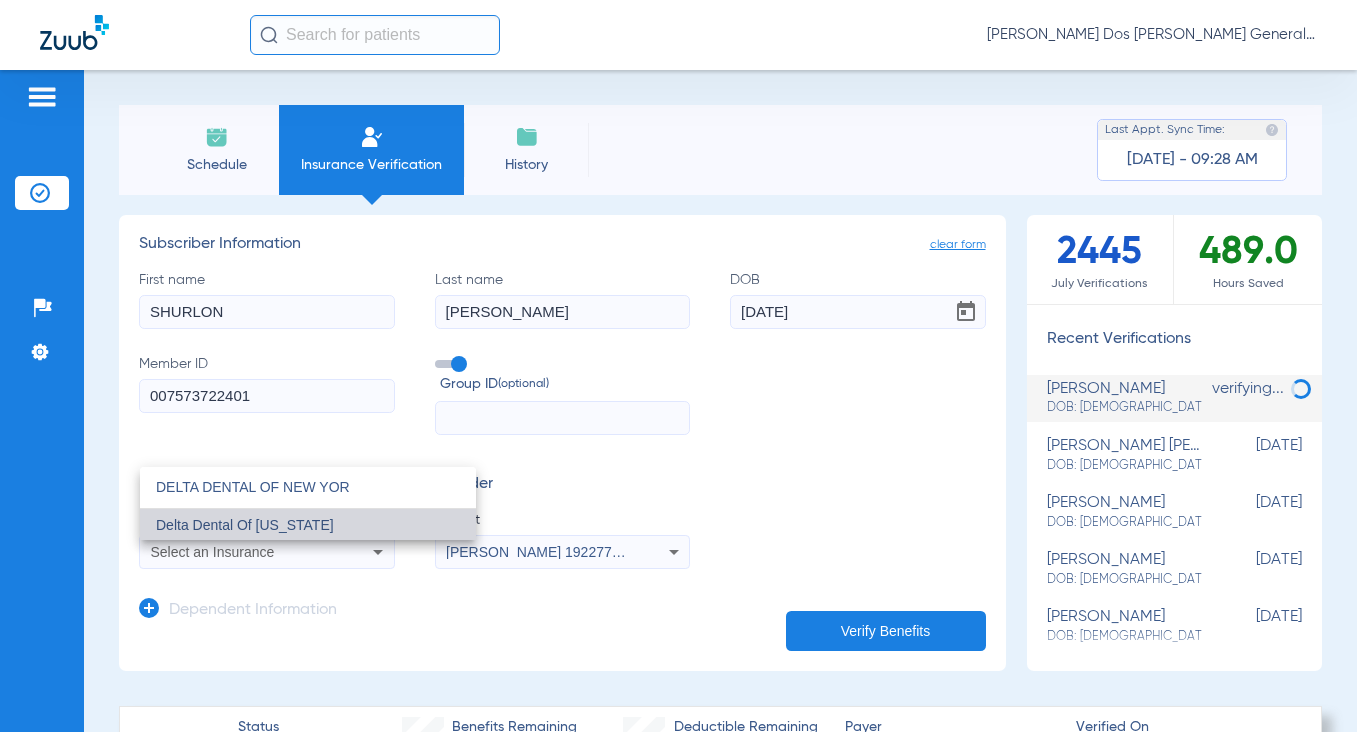click on "Delta Dental Of [US_STATE]" at bounding box center [308, 525] 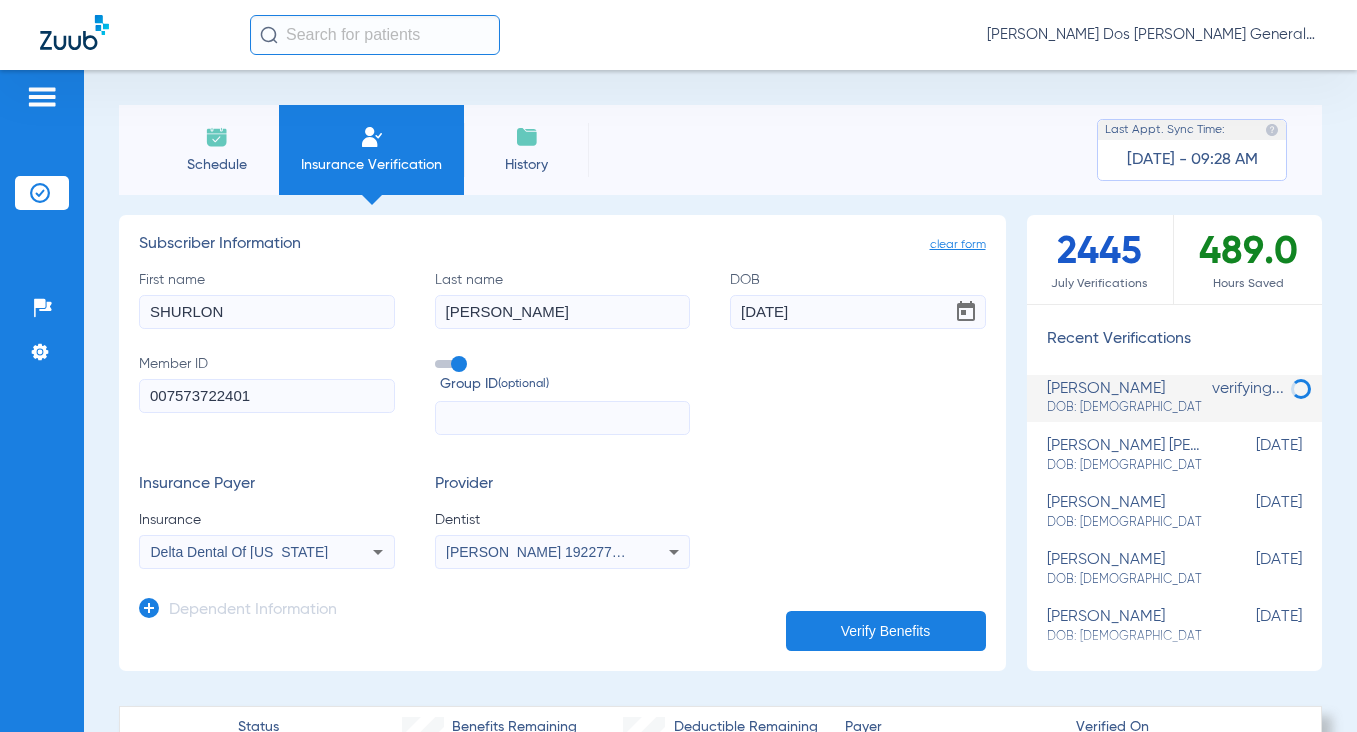 click on "Verify Benefits" 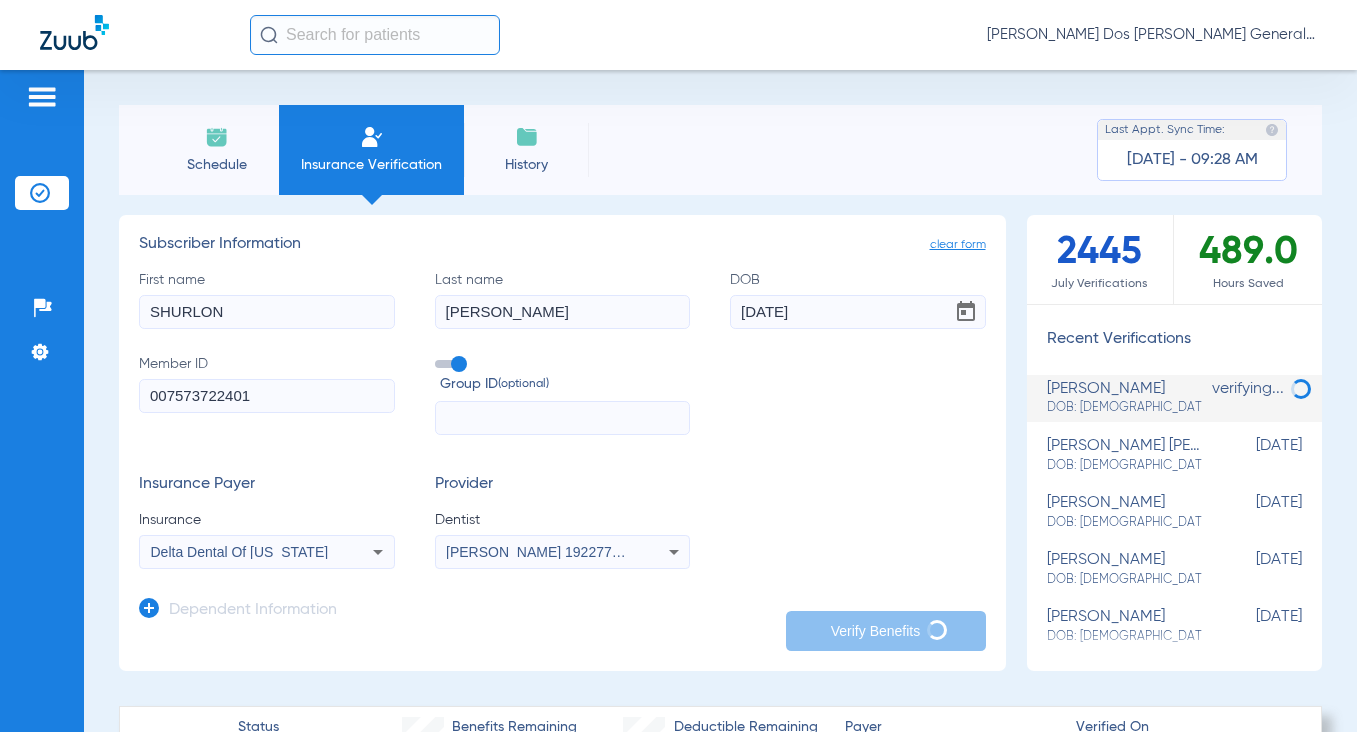 scroll, scrollTop: 579, scrollLeft: 0, axis: vertical 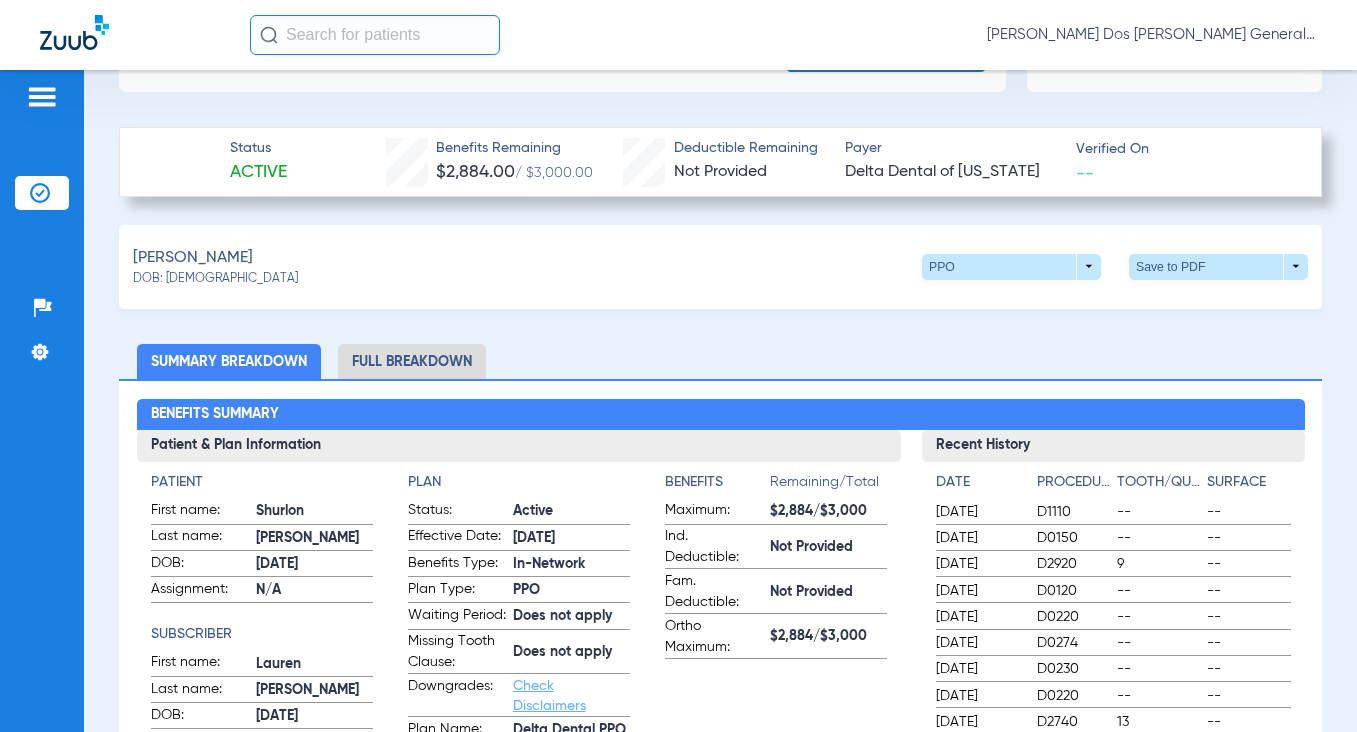 click on "clear form   Subscriber Information
First name  SHURLON  Last name  [PERSON_NAME]  DOB  [DEMOGRAPHIC_DATA]  Member ID  007573722401  Group ID  (optional)  Insurance Payer   Insurance
Delta Dental Of [US_STATE]  Provider   Dentist
[PERSON_NAME]  1922773746  Dependent Information   Verify Benefits   [DATE] Verifications   489.2   Hours Saved   Recent Verifications   [PERSON_NAME]   DOB: [DEMOGRAPHIC_DATA]   [DEMOGRAPHIC_DATA]   [PERSON_NAME]   DOB: [DEMOGRAPHIC_DATA]   [DEMOGRAPHIC_DATA]   [PERSON_NAME] [PERSON_NAME]   DOB: [DEMOGRAPHIC_DATA]   [DEMOGRAPHIC_DATA]   [PERSON_NAME]   DOB: [DEMOGRAPHIC_DATA]   [DEMOGRAPHIC_DATA]   [PERSON_NAME]   DOB: [DEMOGRAPHIC_DATA]   [DEMOGRAPHIC_DATA]   [PERSON_NAME]   DOB: [DEMOGRAPHIC_DATA]   [DEMOGRAPHIC_DATA]   [PERSON_NAME]   DOB: [DEMOGRAPHIC_DATA]   [DEMOGRAPHIC_DATA]   [PERSON_NAME]   DOB: [DEMOGRAPHIC_DATA]   [DEMOGRAPHIC_DATA]   [PERSON_NAME]   DOB: [DEMOGRAPHIC_DATA]   [DEMOGRAPHIC_DATA]   [PERSON_NAME]   DOB: [DEMOGRAPHIC_DATA]   [DEMOGRAPHIC_DATA]  Status Active  Benefits Remaining   $2,884.00   / $3,000.00   Deductible Remaining   Not Provided  Payer Delta Dental of [US_STATE]  Verified On
--  DOB:" 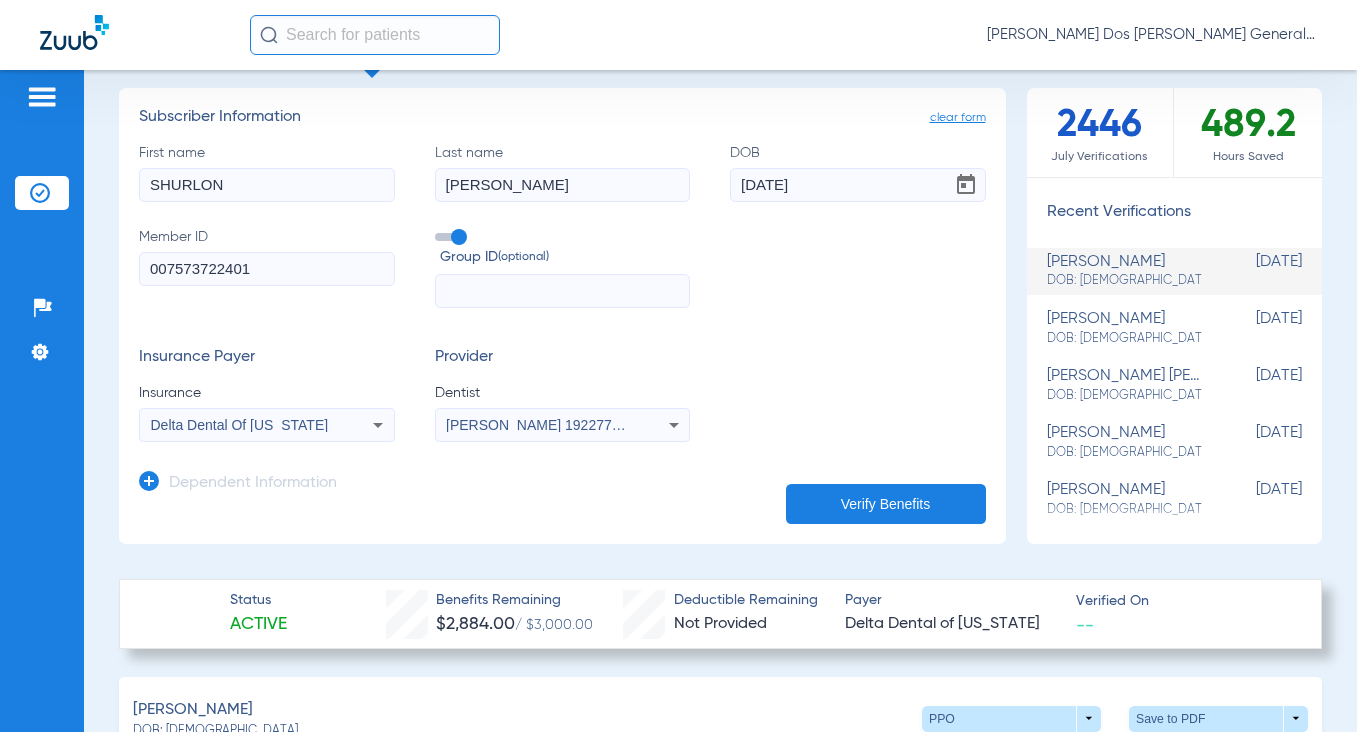 scroll, scrollTop: 200, scrollLeft: 0, axis: vertical 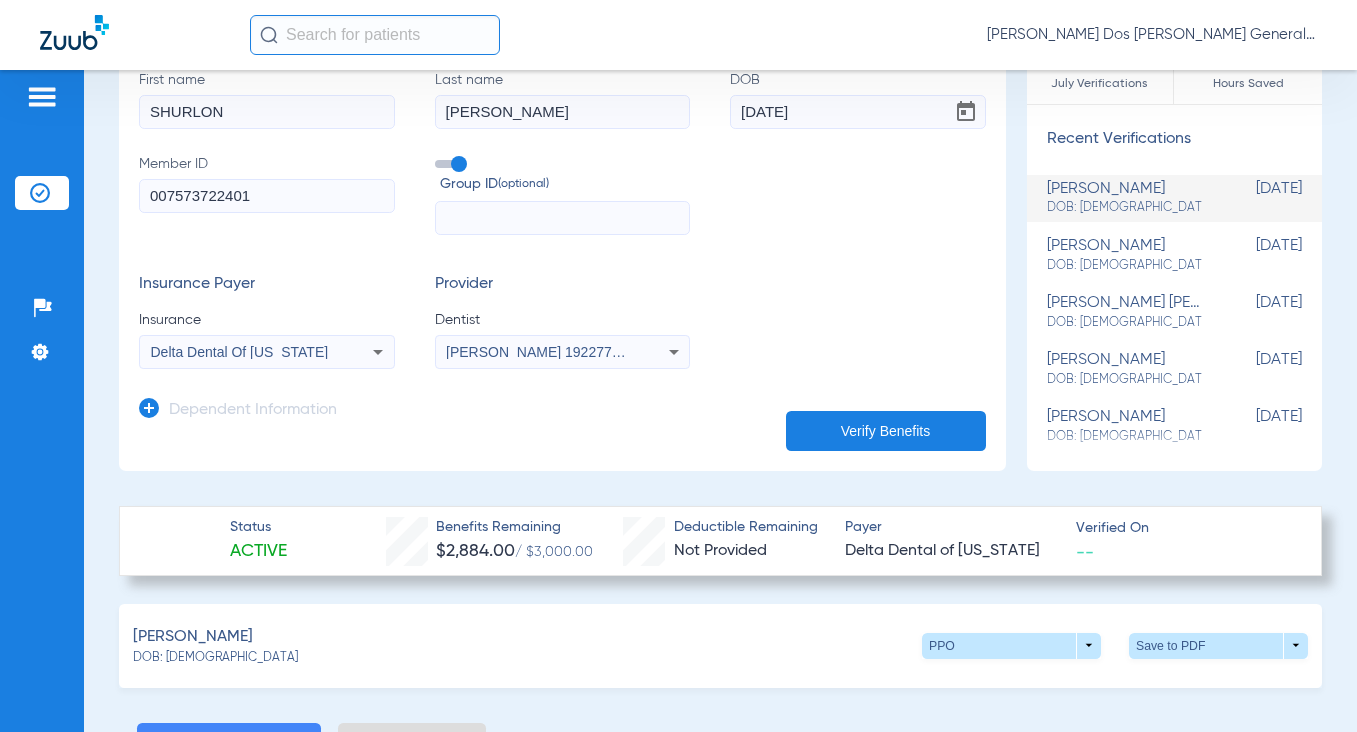 click on "Verify Benefits" 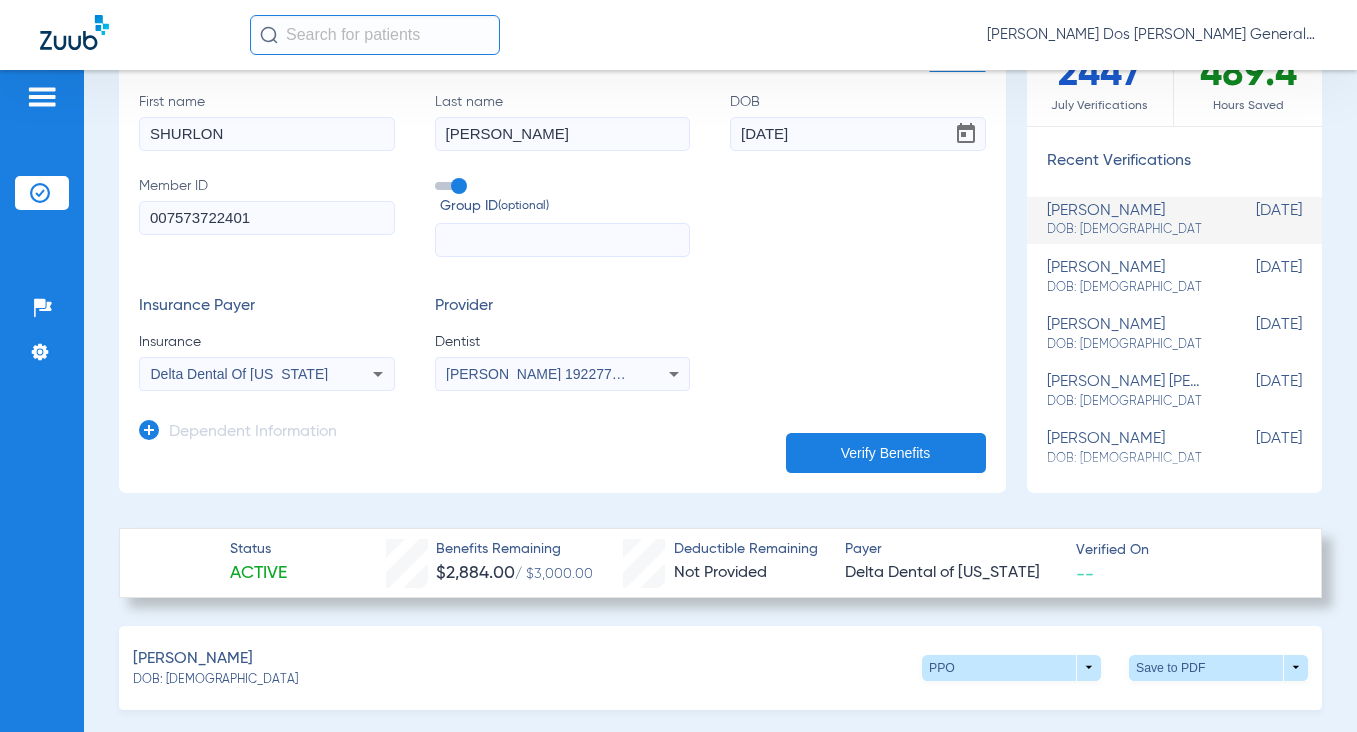 scroll, scrollTop: 600, scrollLeft: 0, axis: vertical 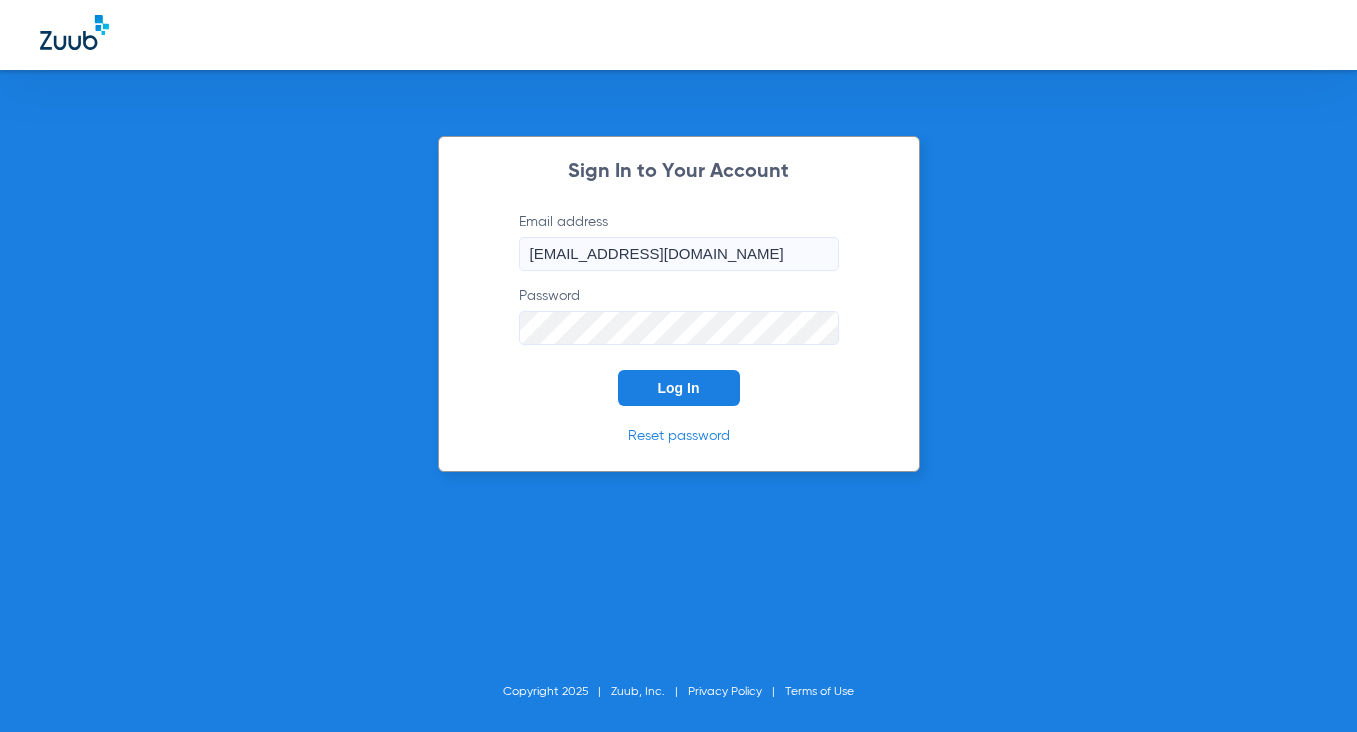 click on "Log In" 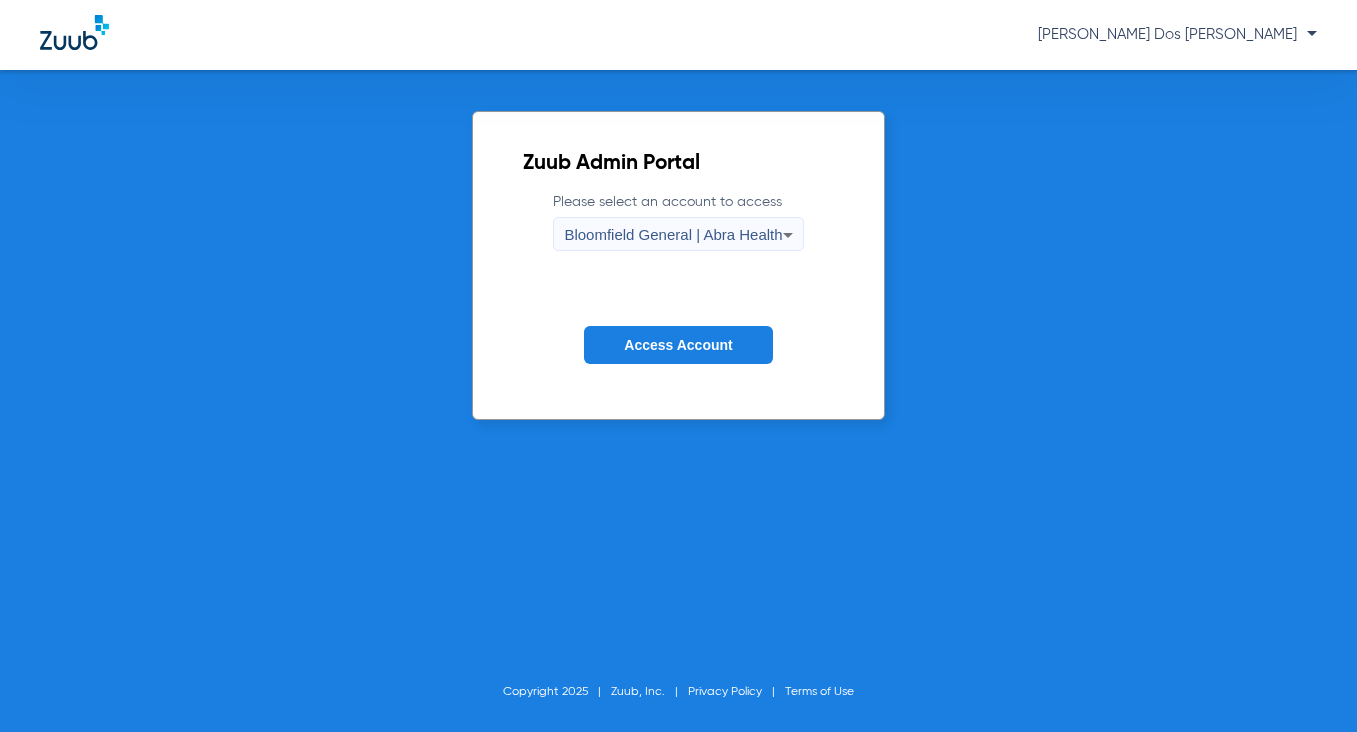 click on "Access Account" 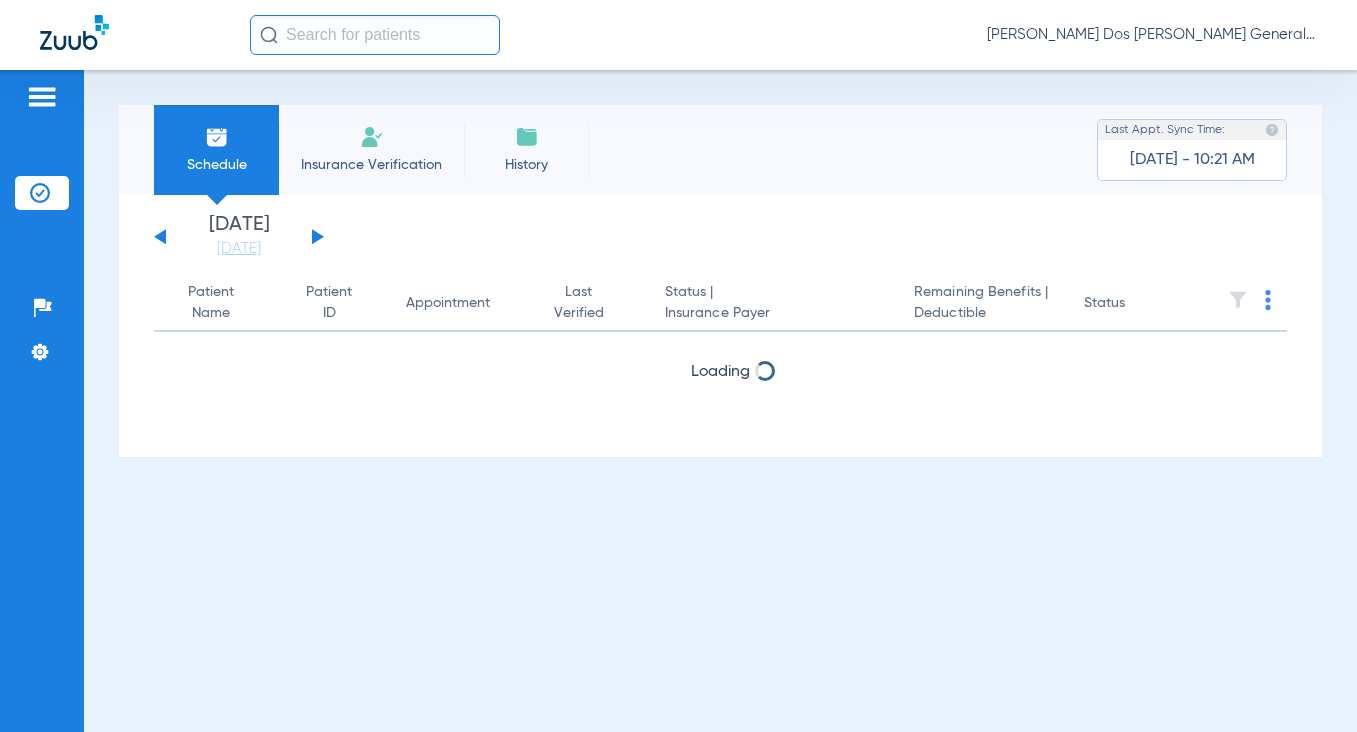 click on "Insurance Verification" 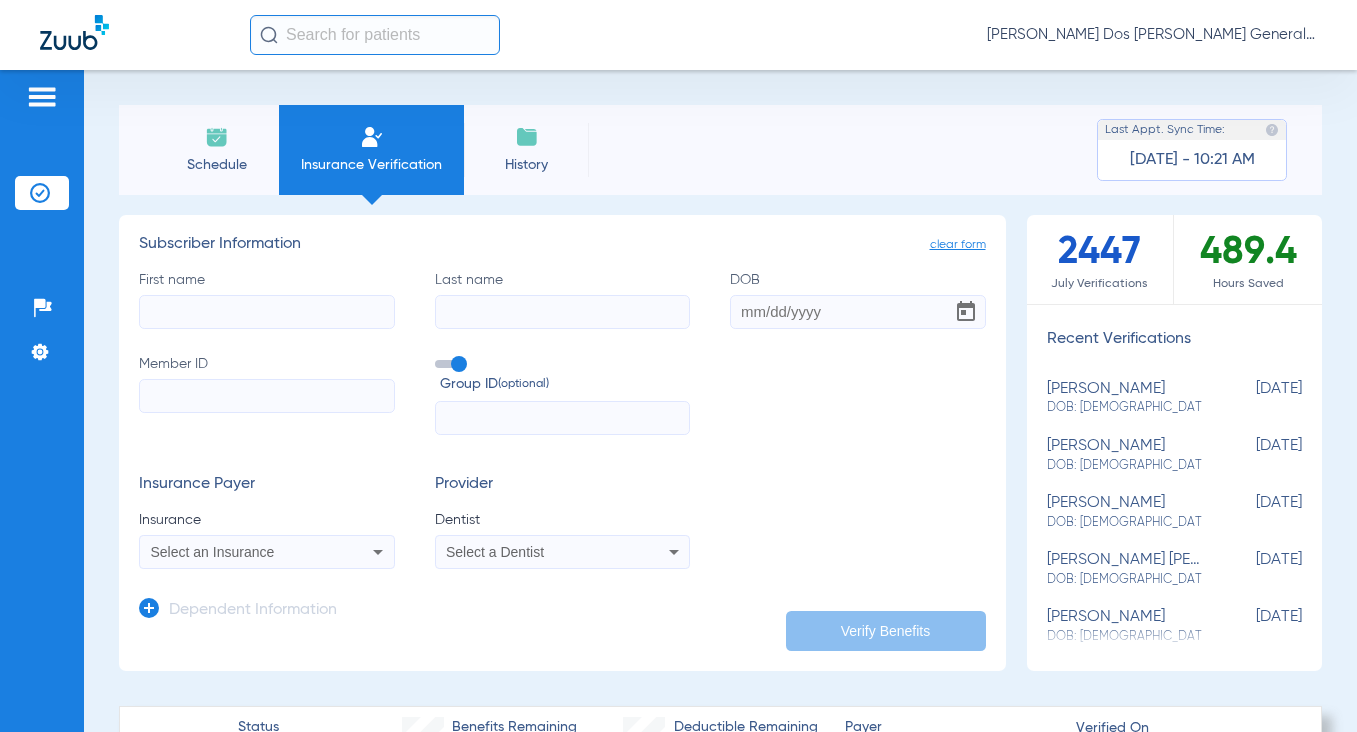 click on "Member ID" 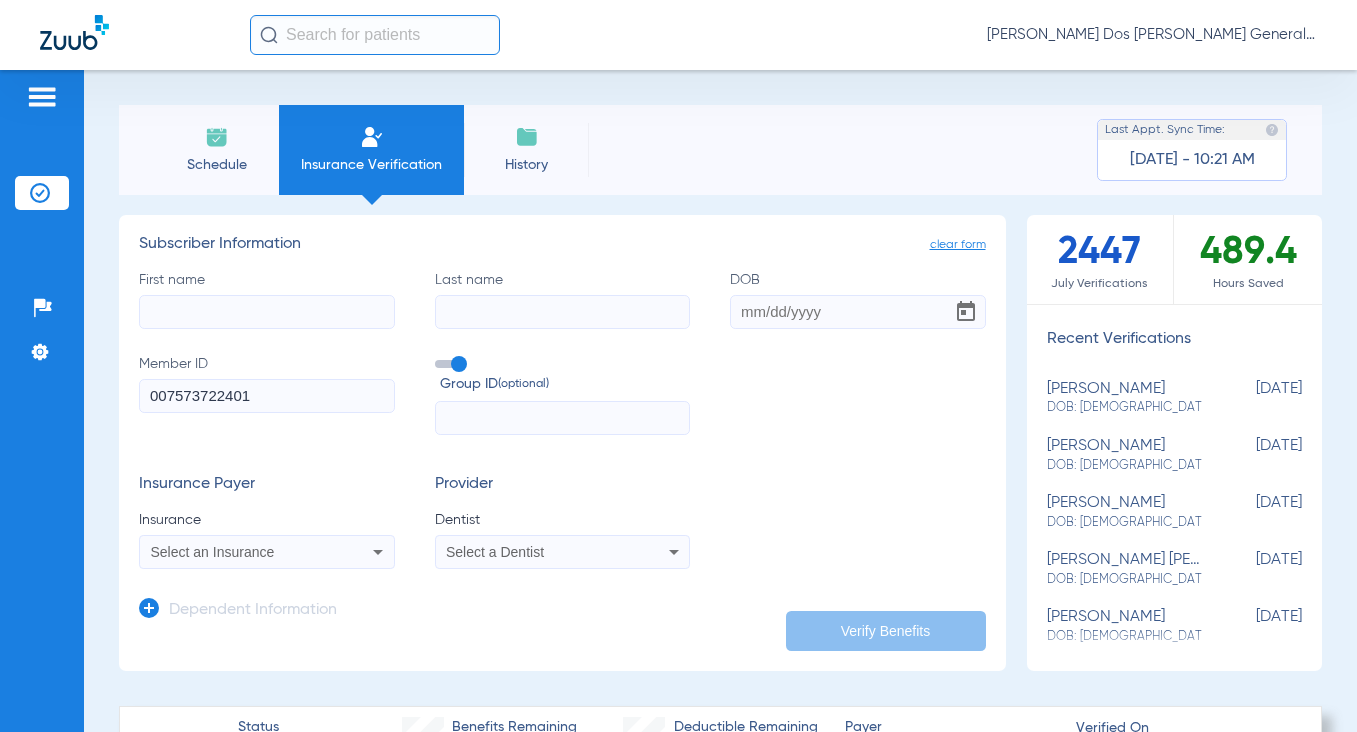 type on "007573722401" 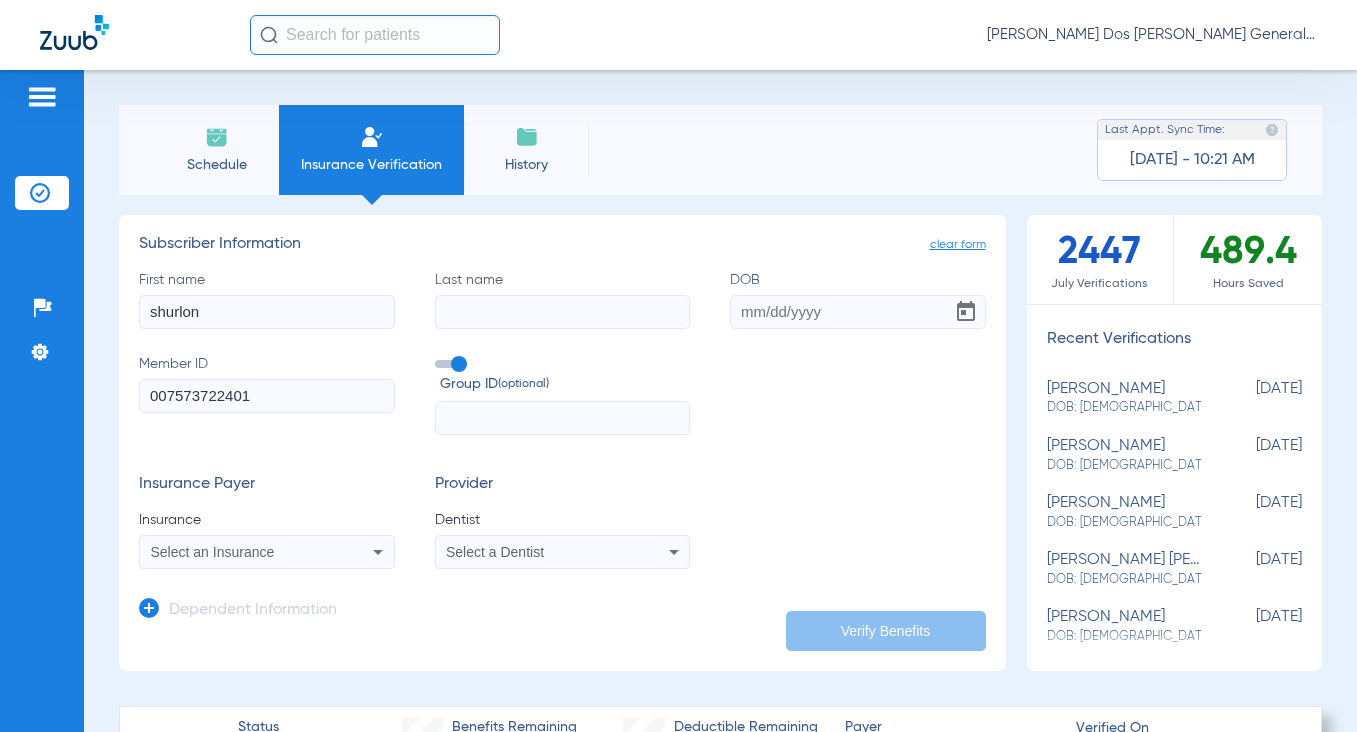 type on "shurlon" 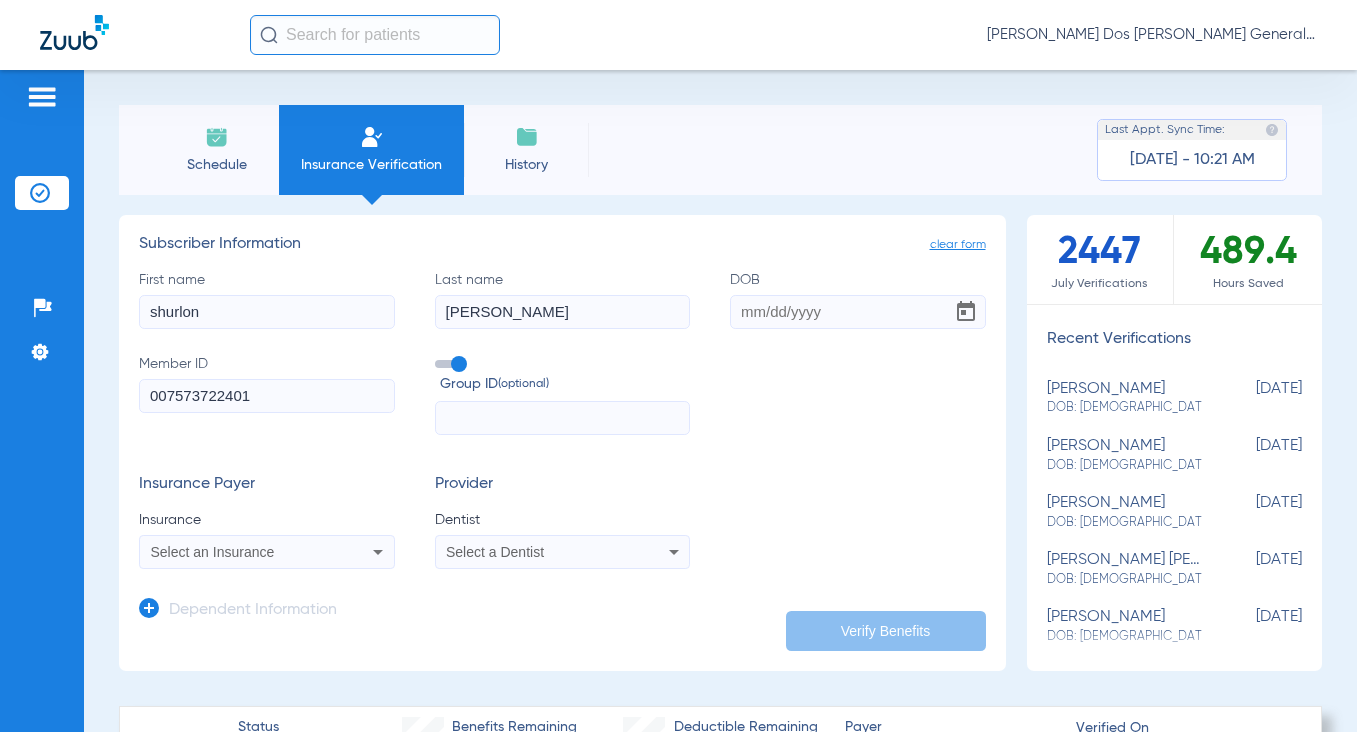 type on "[PERSON_NAME]" 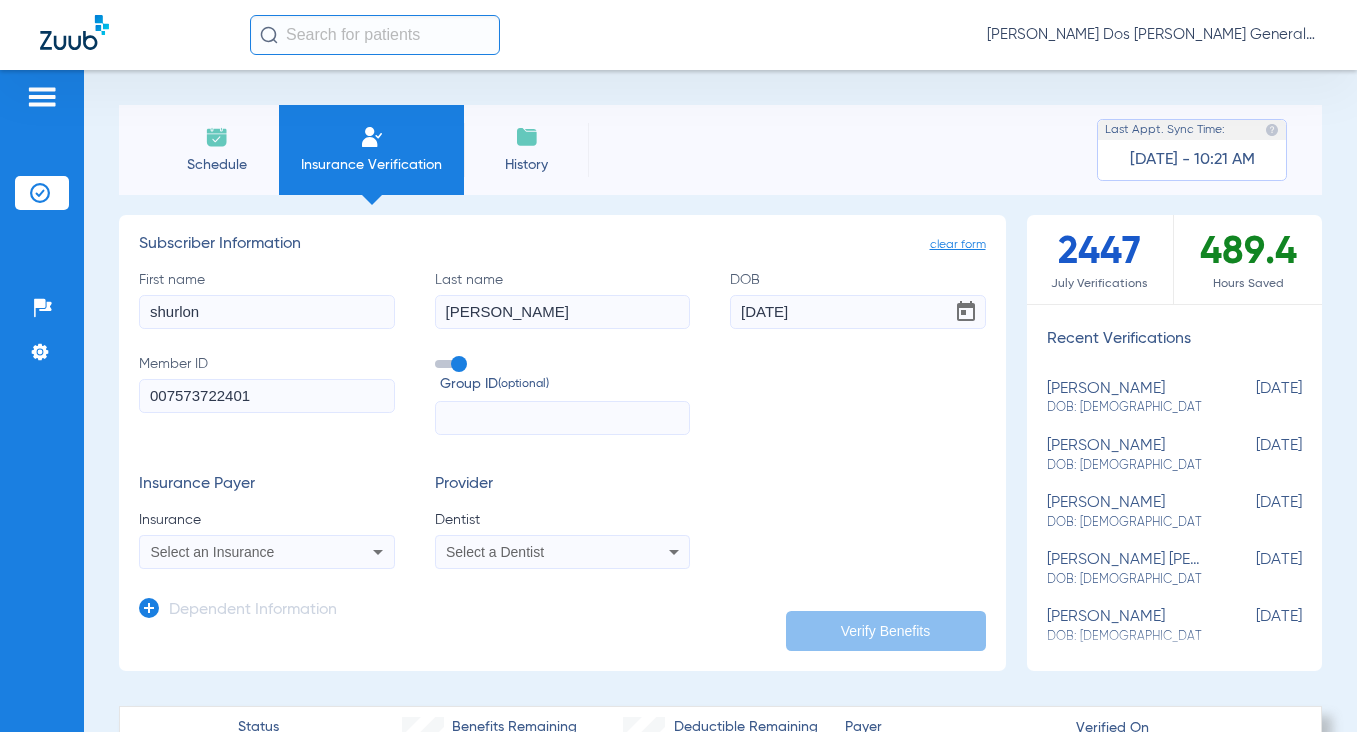 type on "[DATE]" 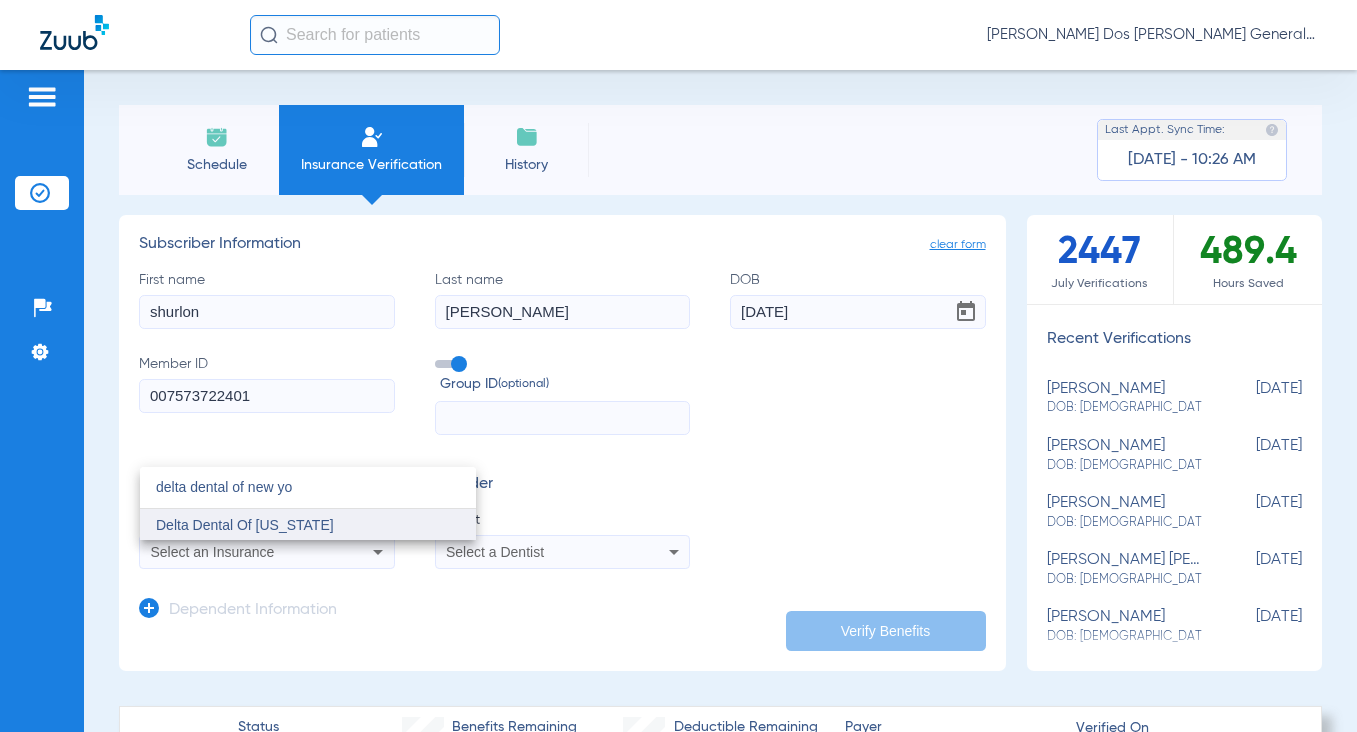 type on "delta dental of new yo" 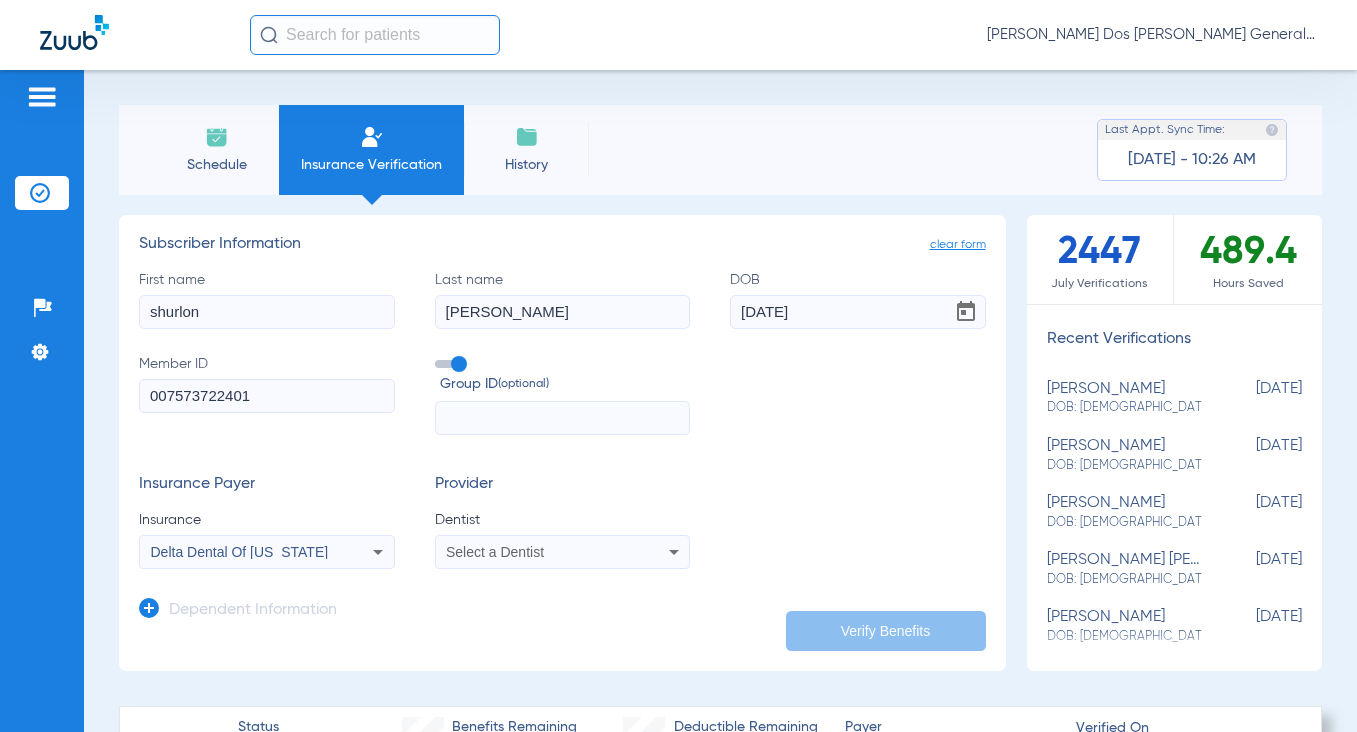 click on "Select a Dentist" at bounding box center (563, 552) 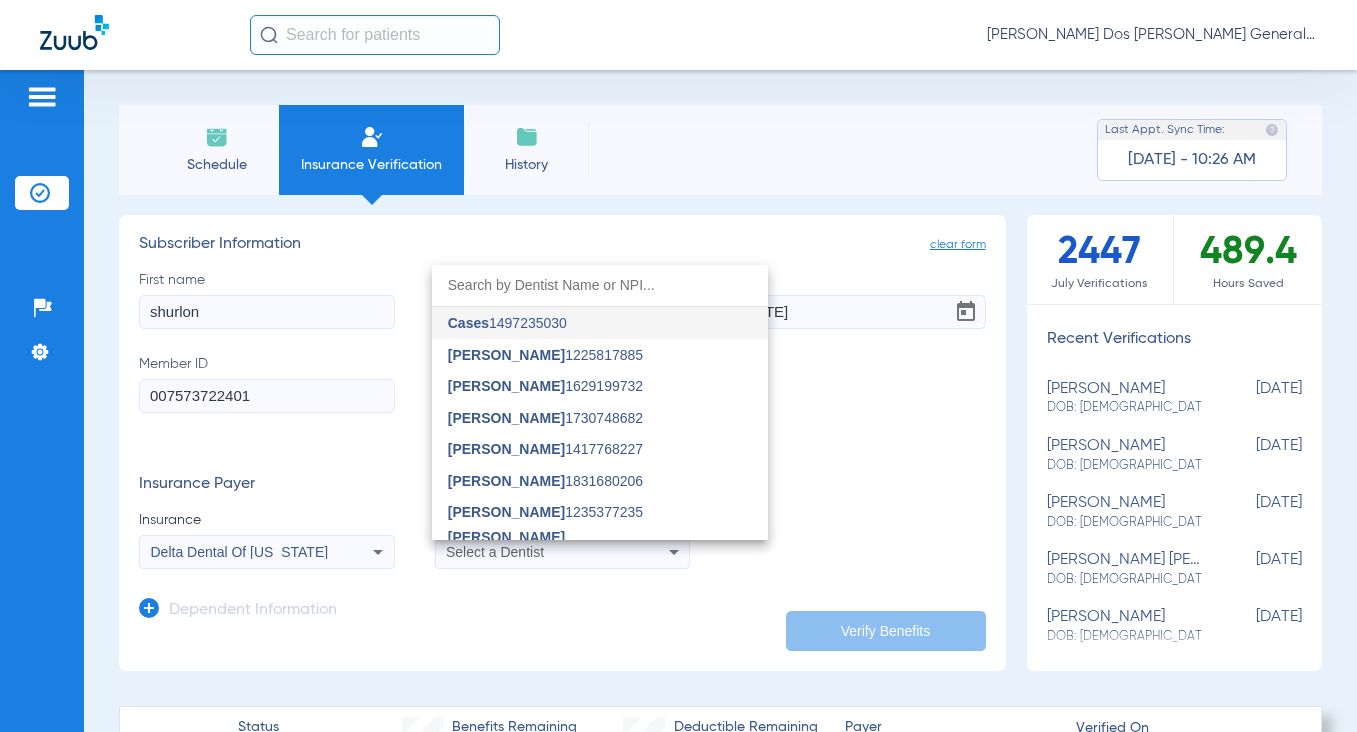 drag, startPoint x: 488, startPoint y: 541, endPoint x: 524, endPoint y: 279, distance: 264.46173 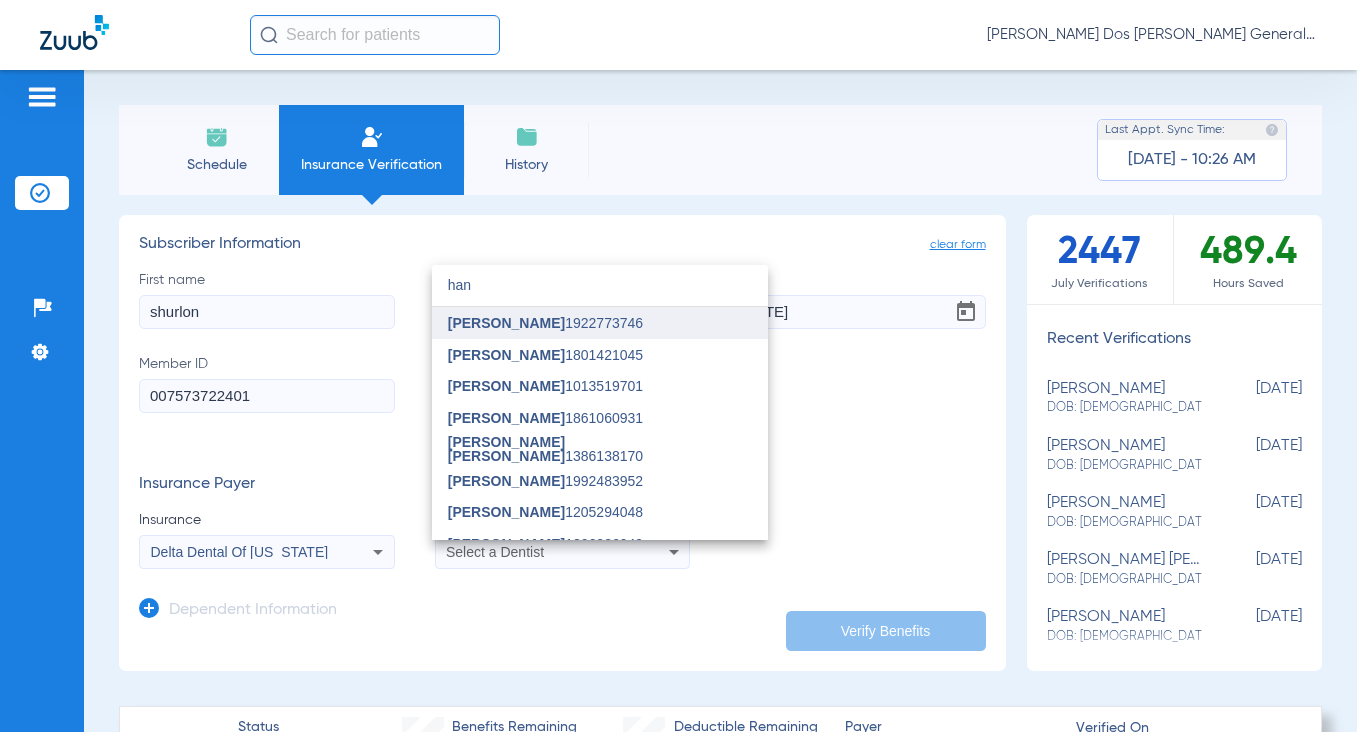 type on "han" 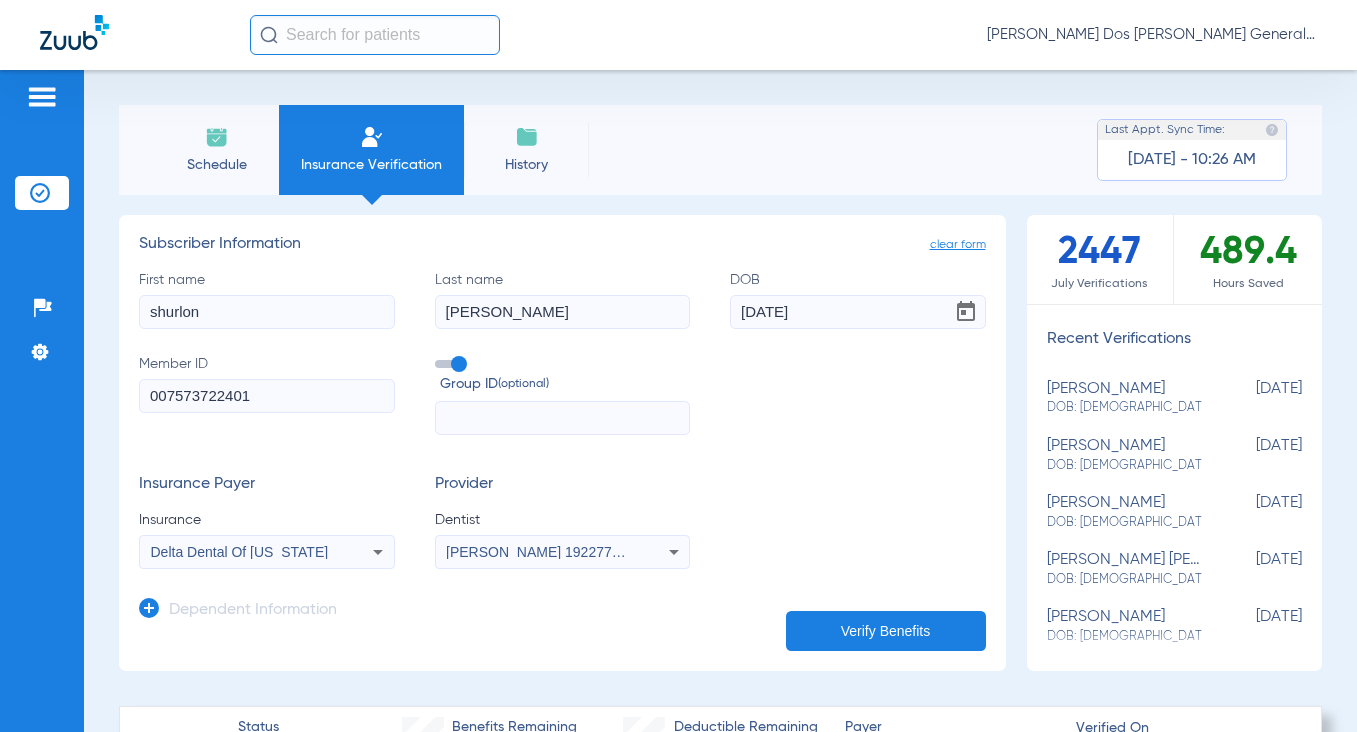 click on "Verify Benefits" 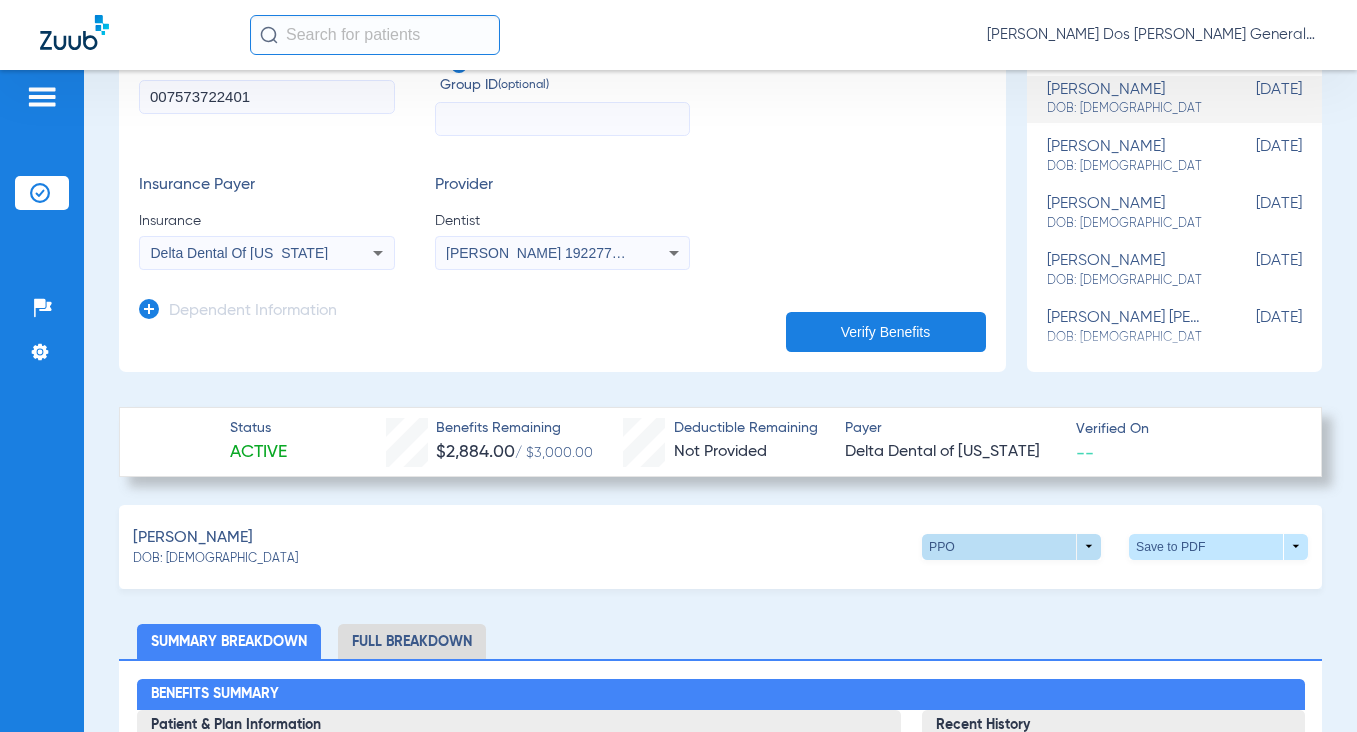 scroll, scrollTop: 300, scrollLeft: 0, axis: vertical 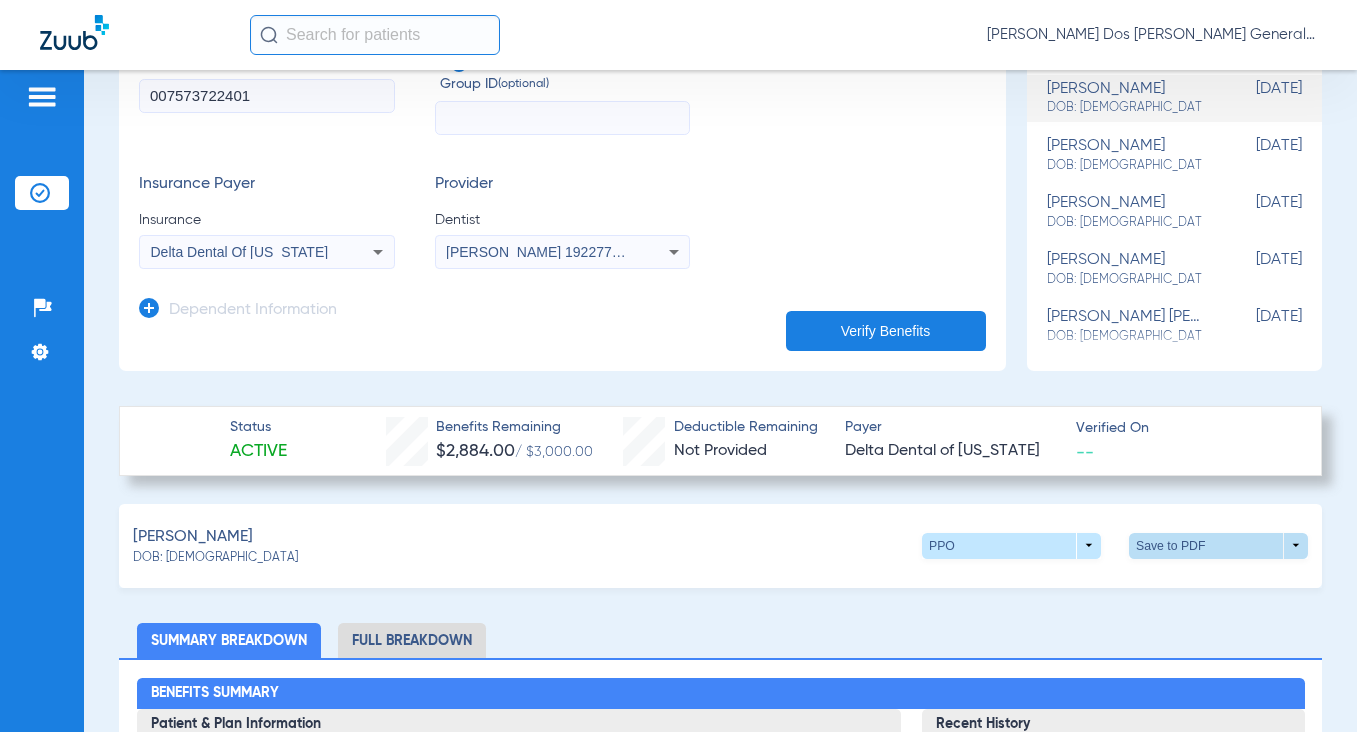 click 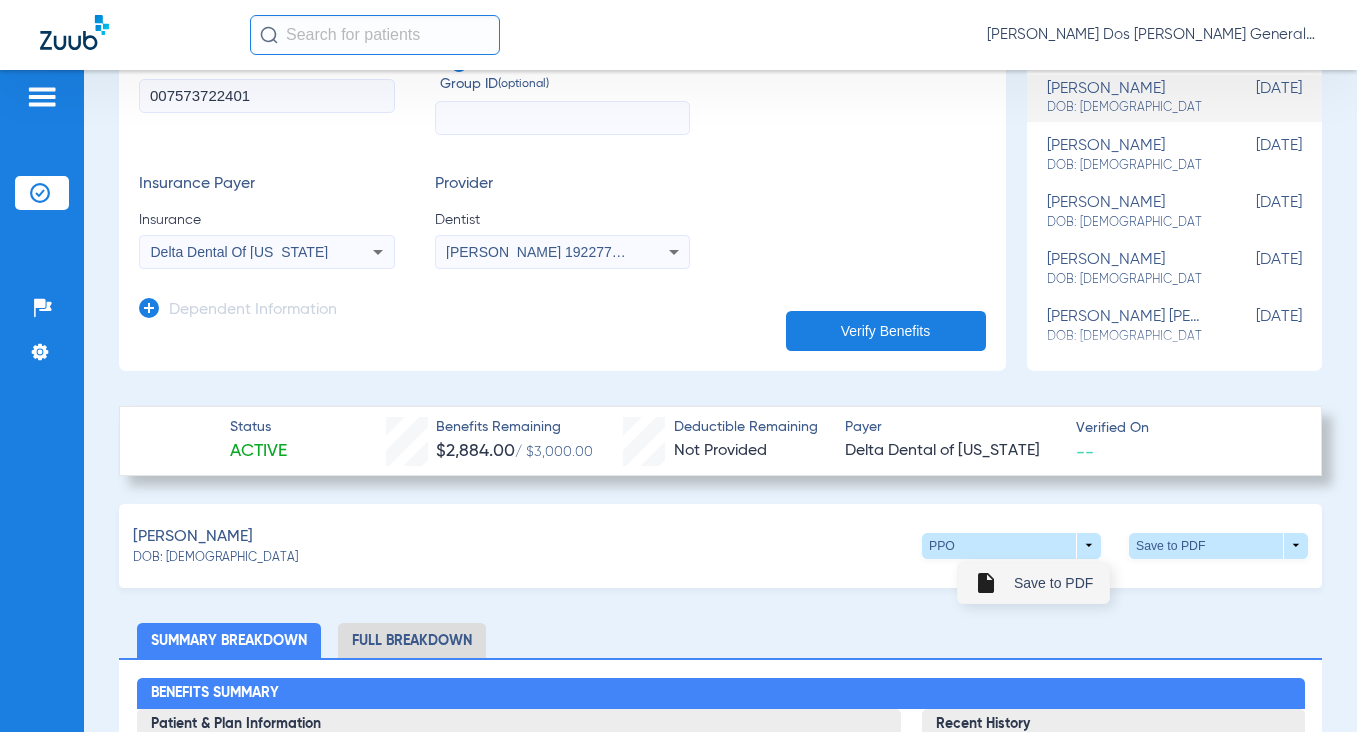 click on "Save to PDF" at bounding box center (1053, 583) 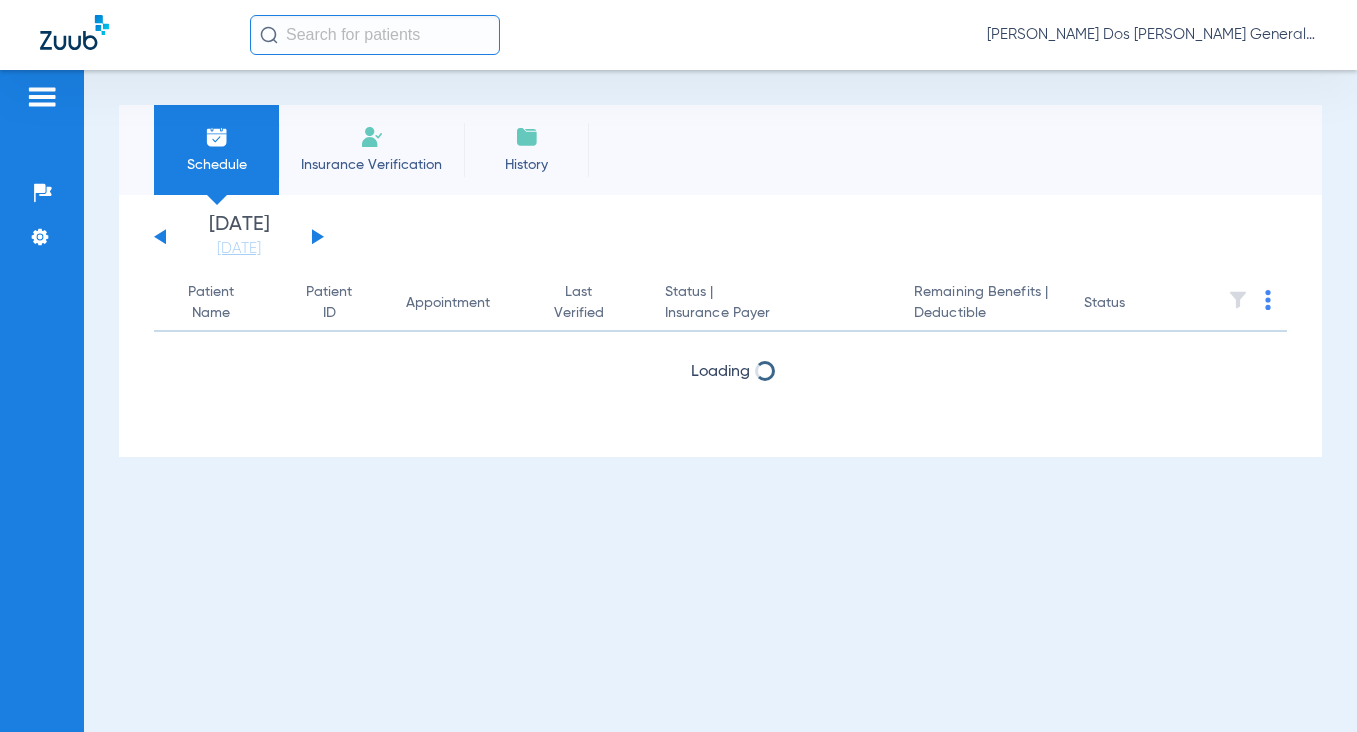 scroll, scrollTop: 0, scrollLeft: 0, axis: both 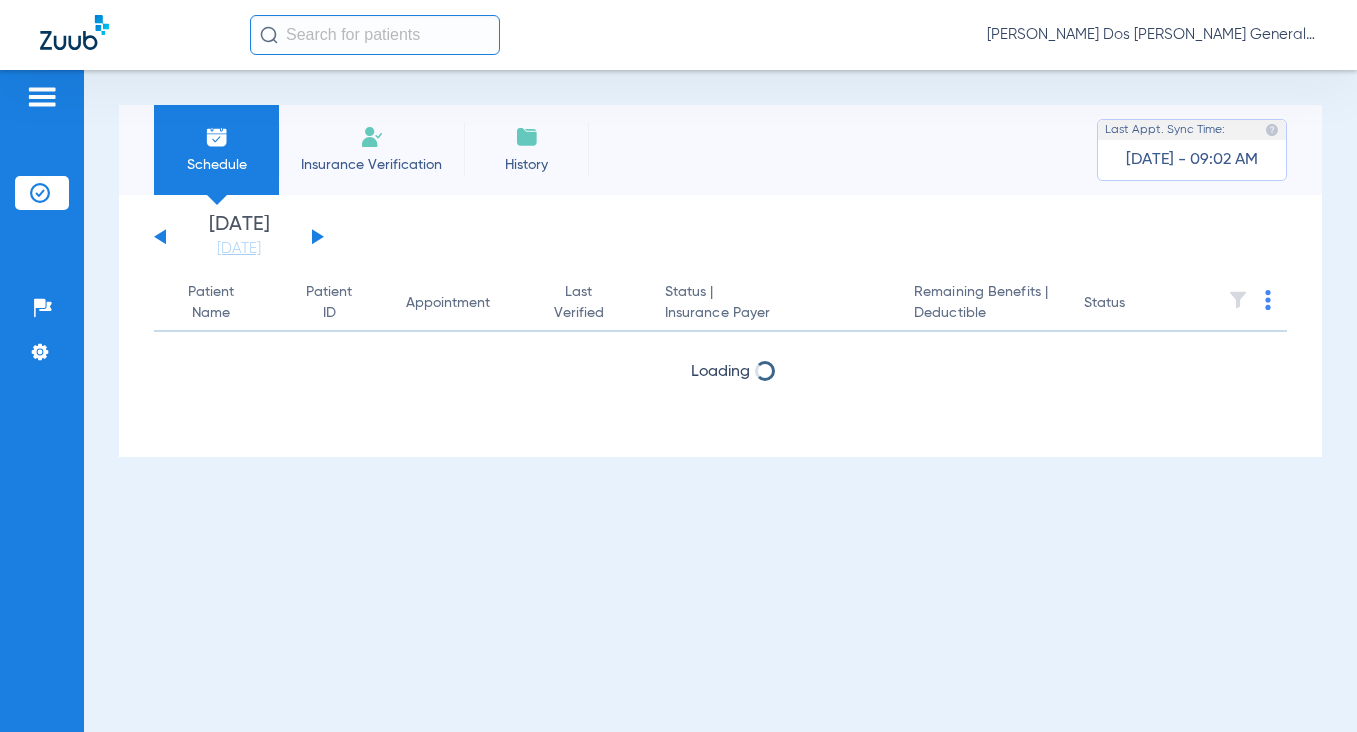 click on "Insurance Verification" 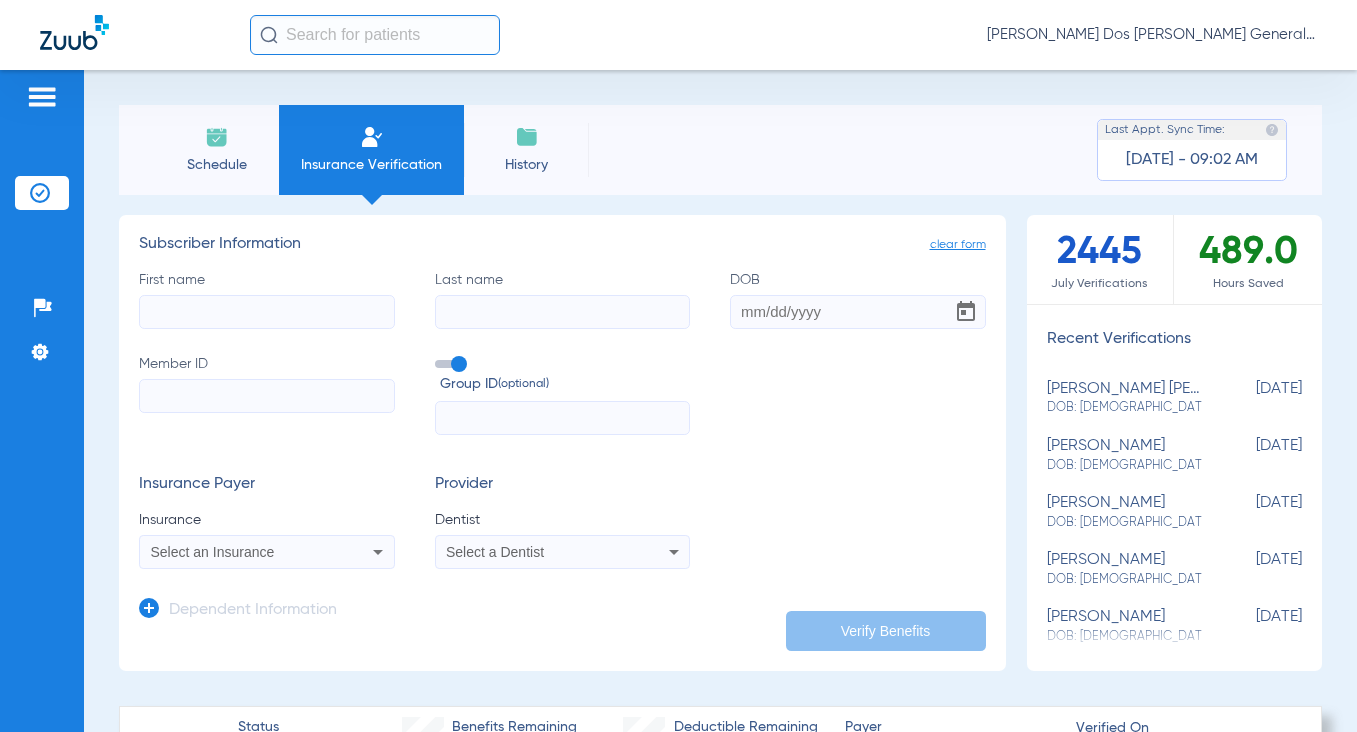 click on "Member ID" 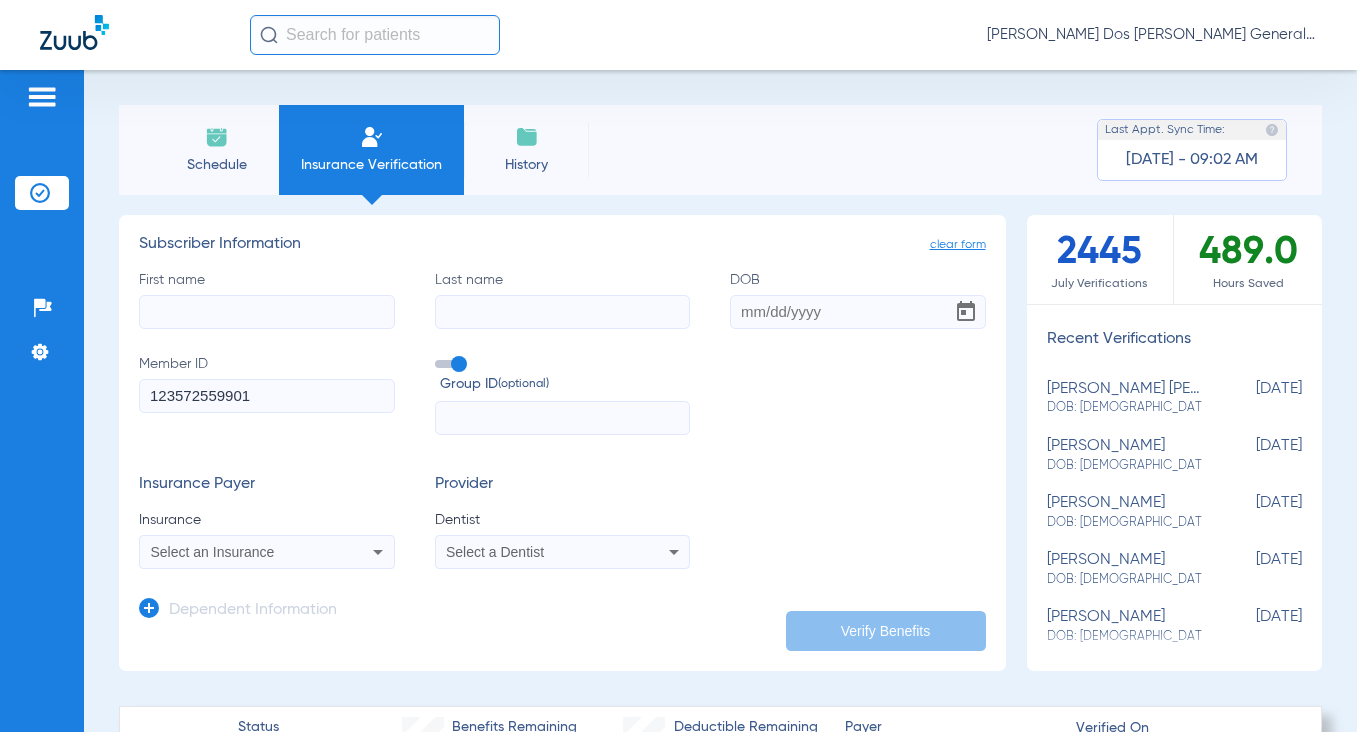 type on "123572559901" 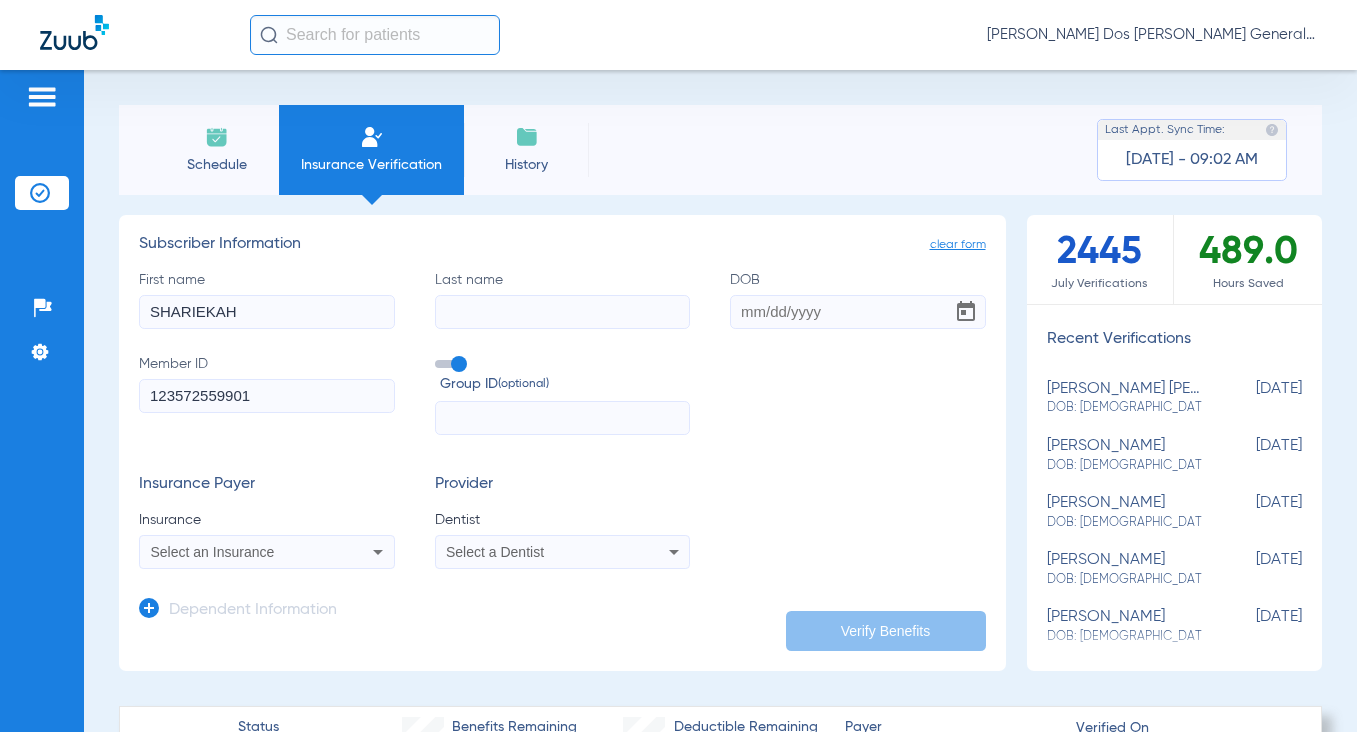 type on "SHARIEKAH" 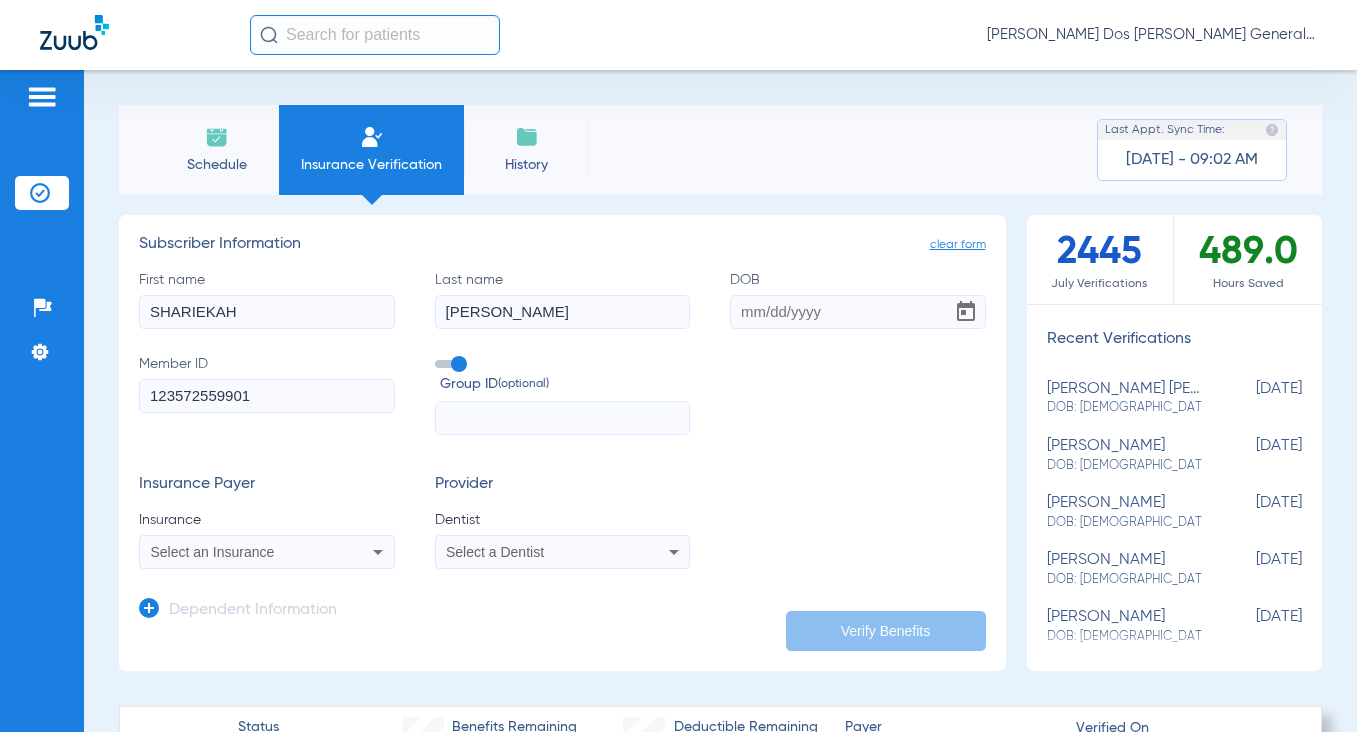 type on "WOOTEN" 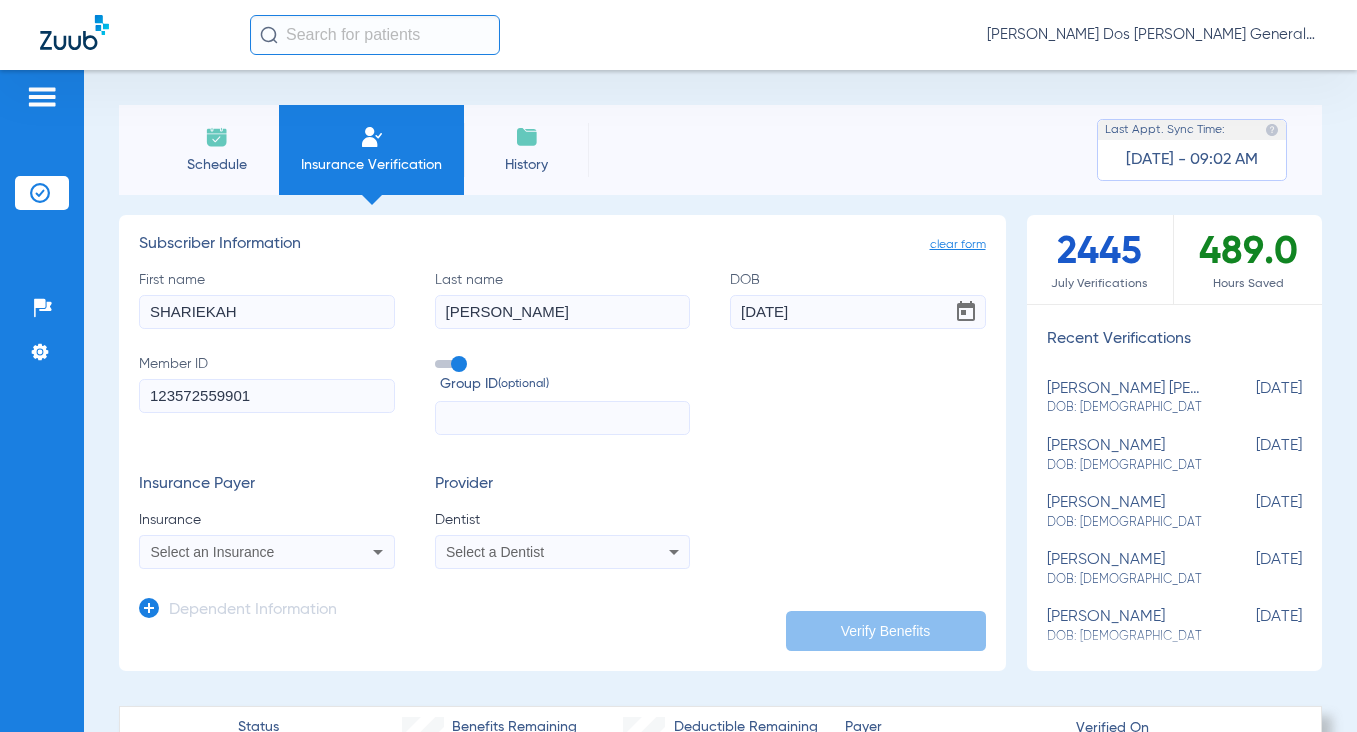 type on "02/21/1987" 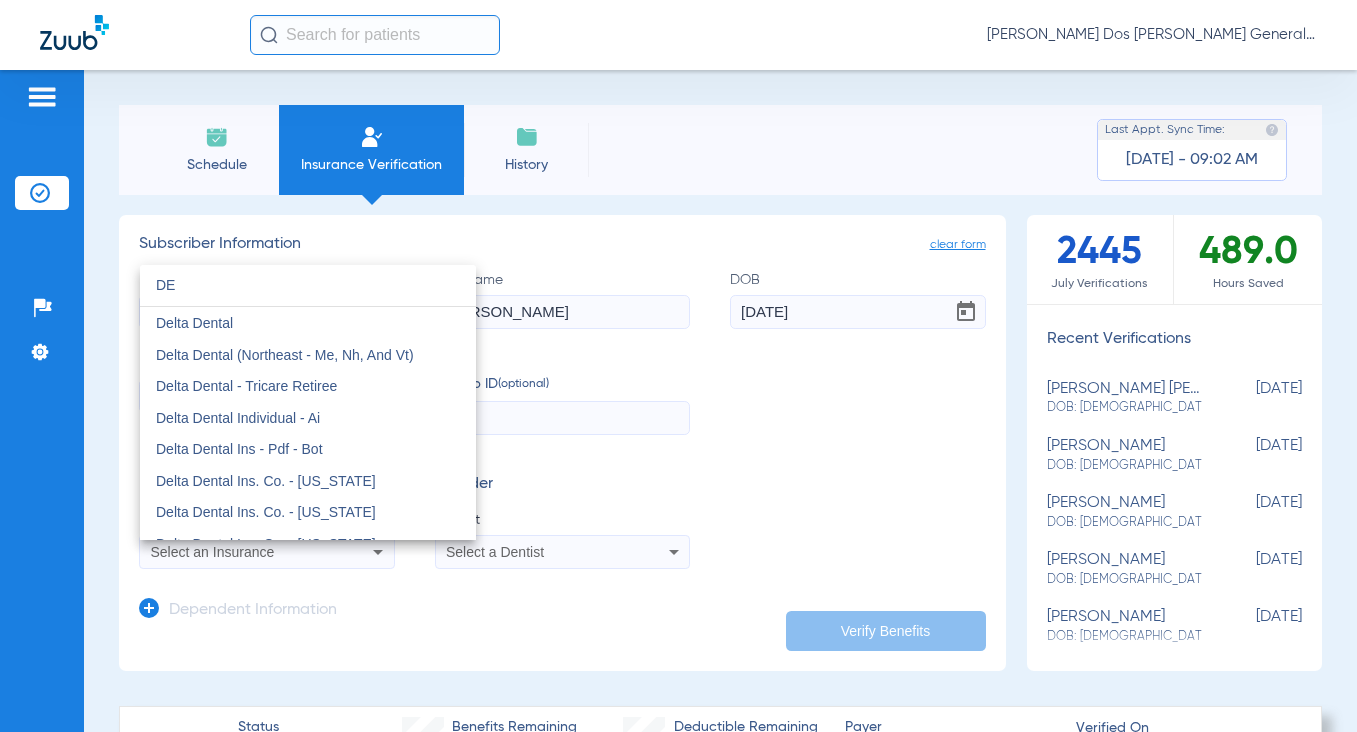 type on "D" 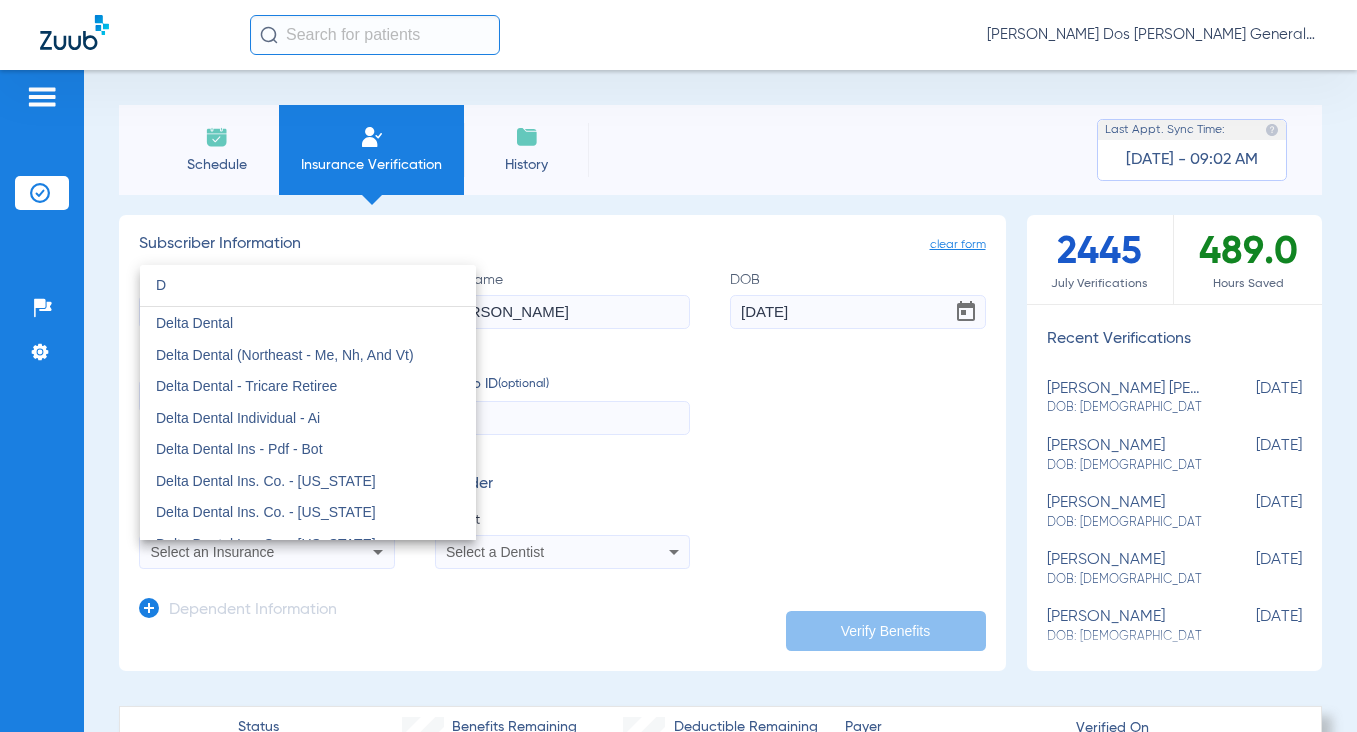 type 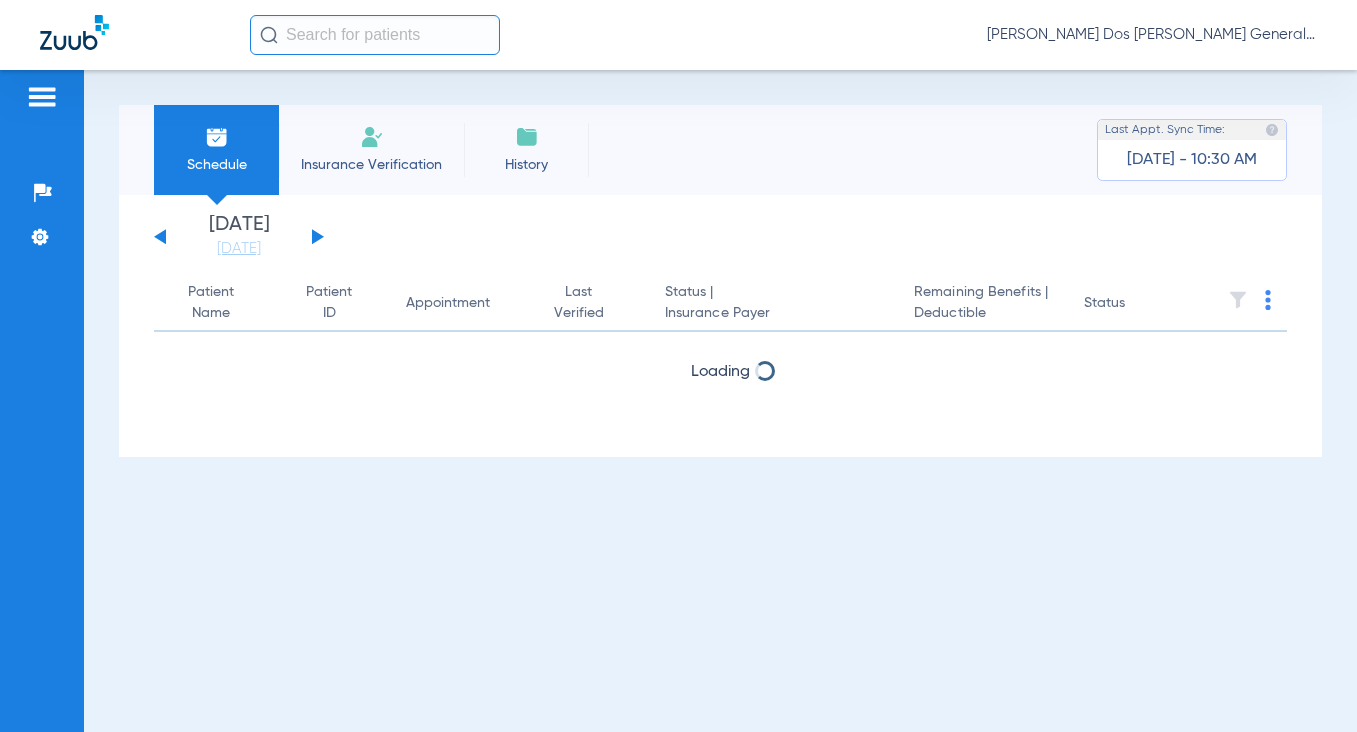 scroll, scrollTop: 0, scrollLeft: 0, axis: both 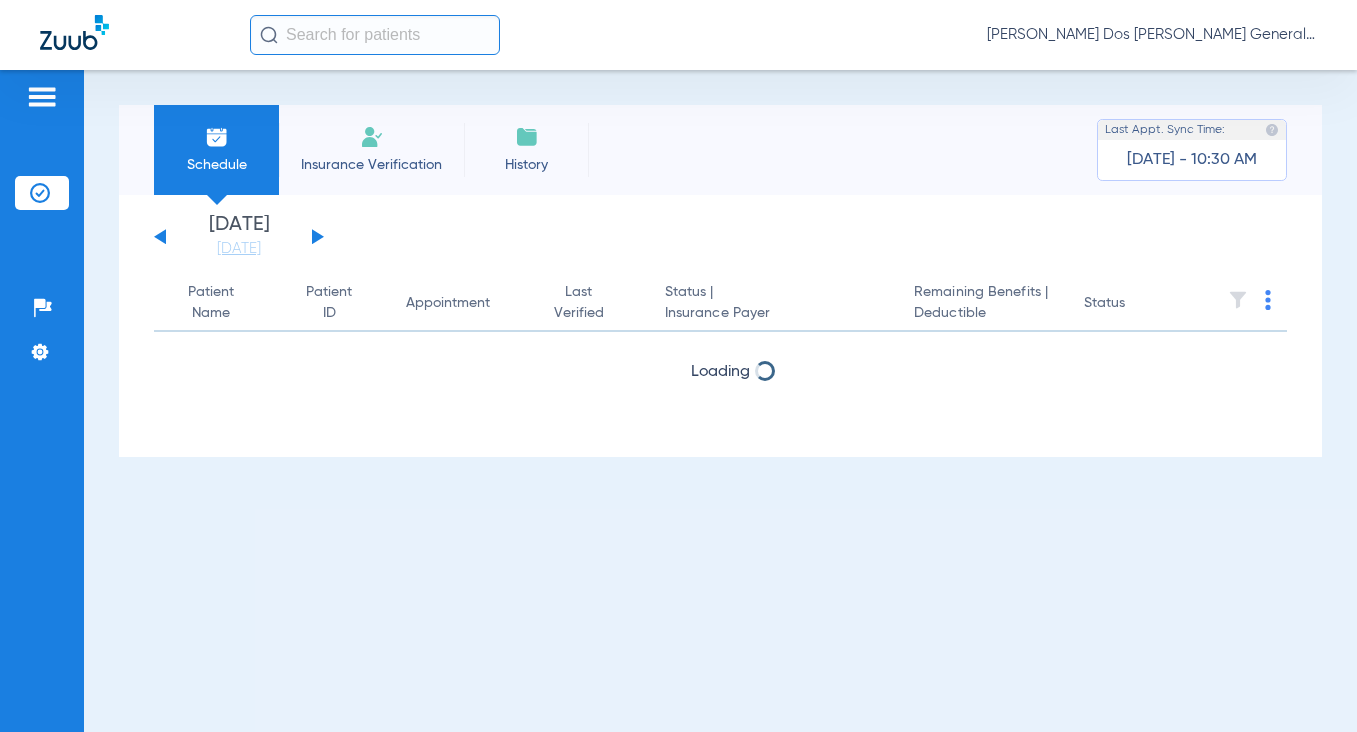 click on "Insurance Verification" 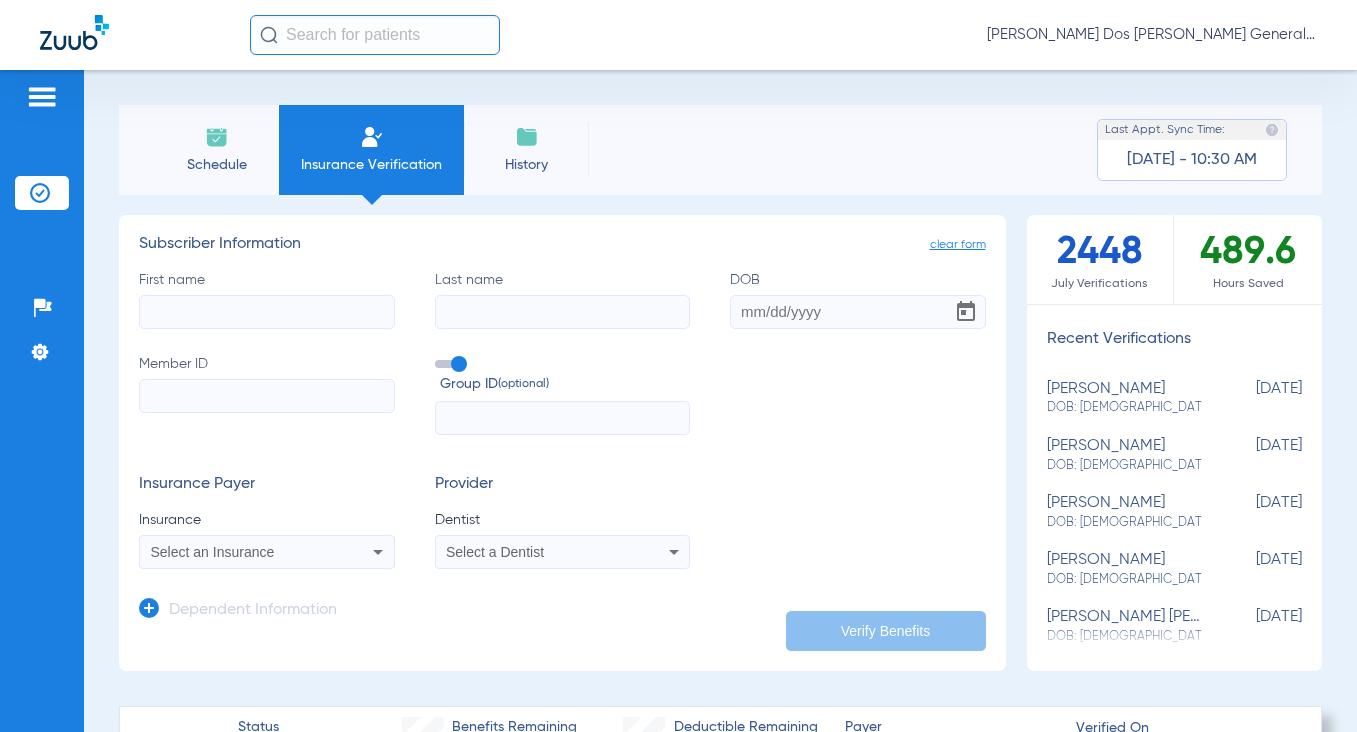 click on "Member ID" 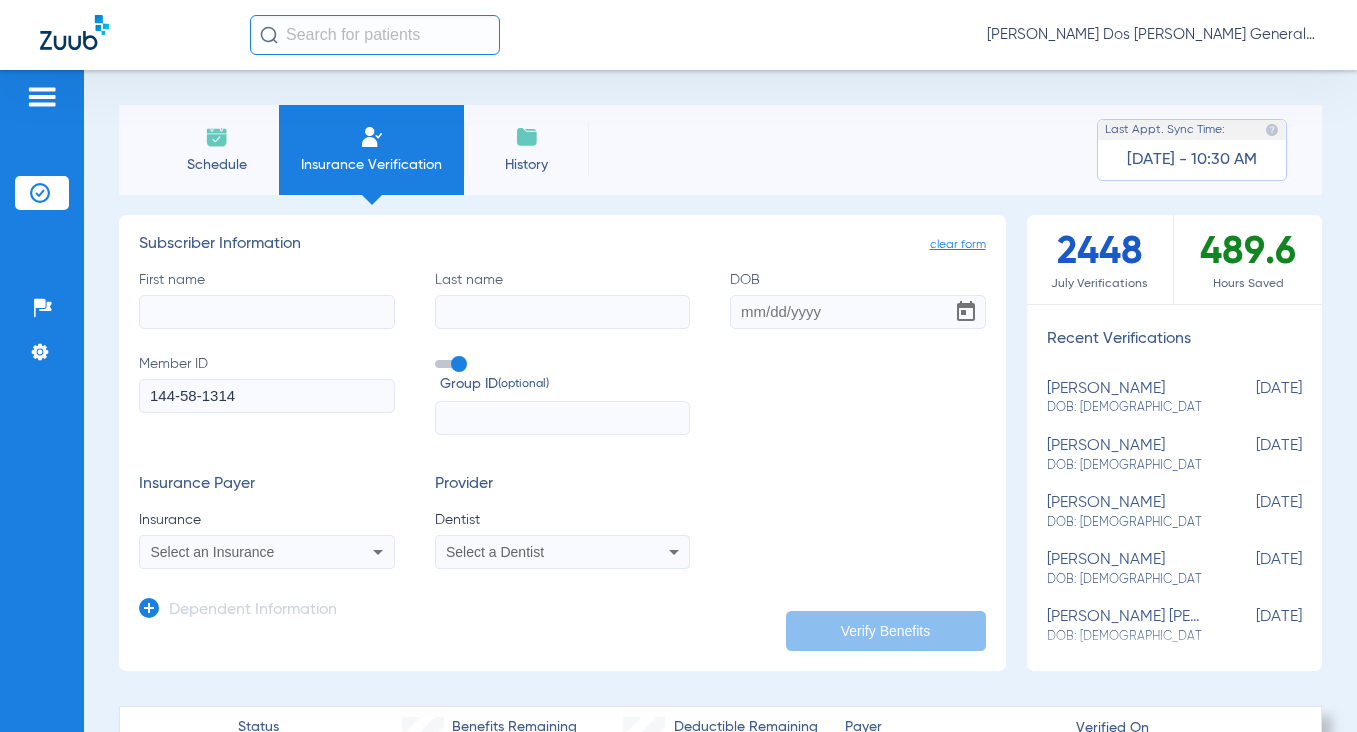 type on "144-58-1314" 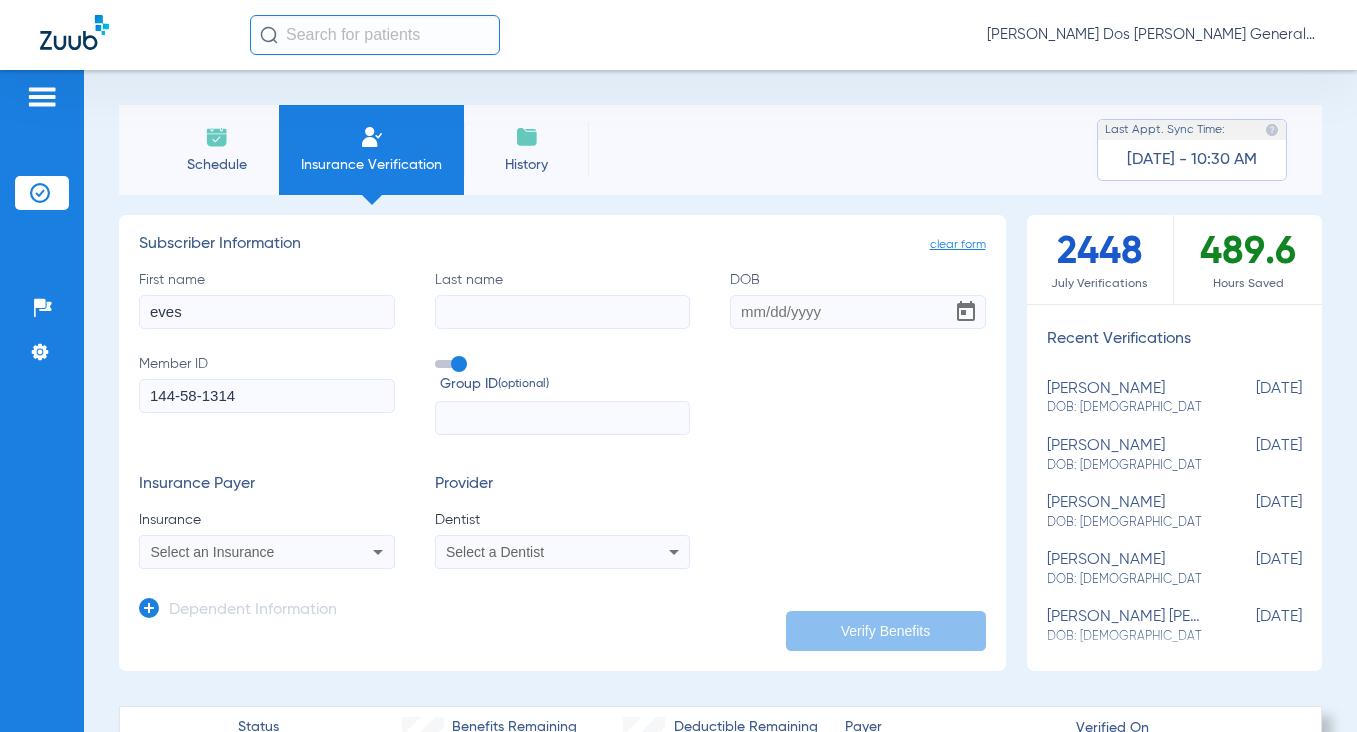 type on "eves" 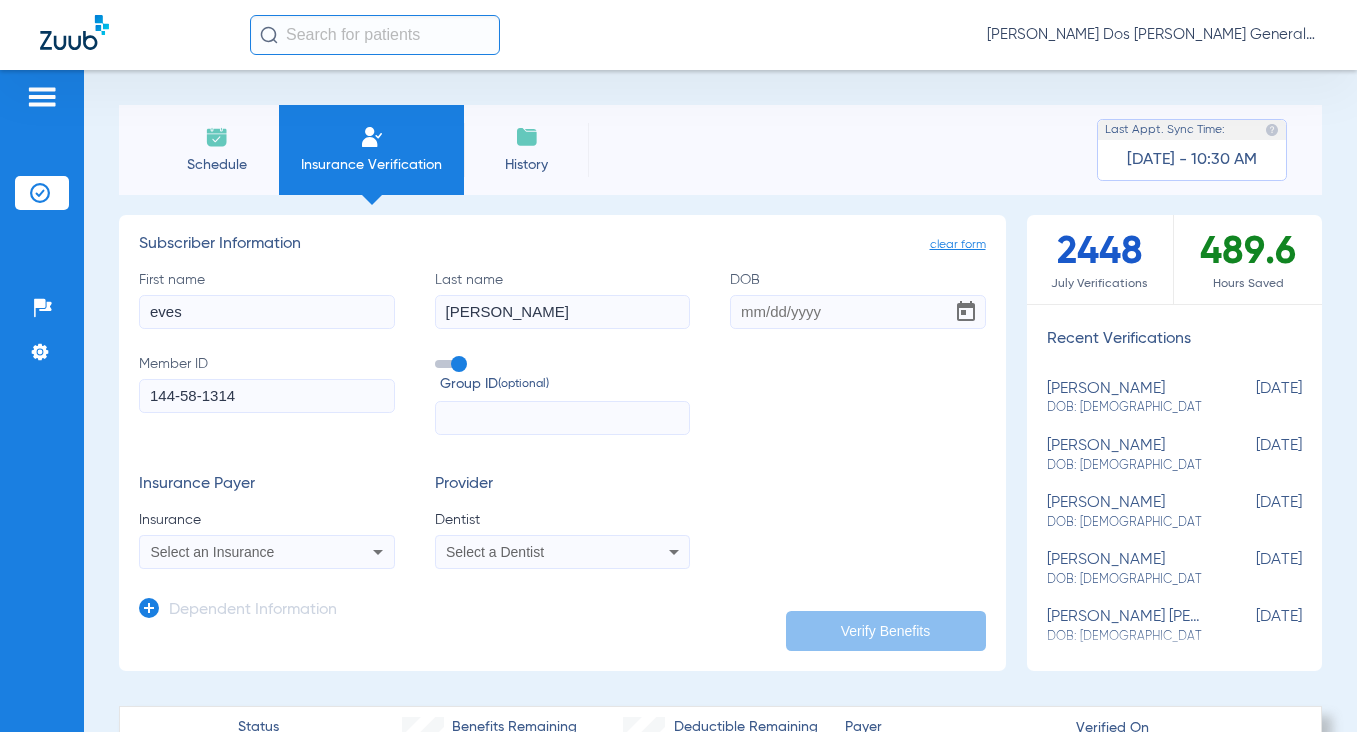 type on "ogando" 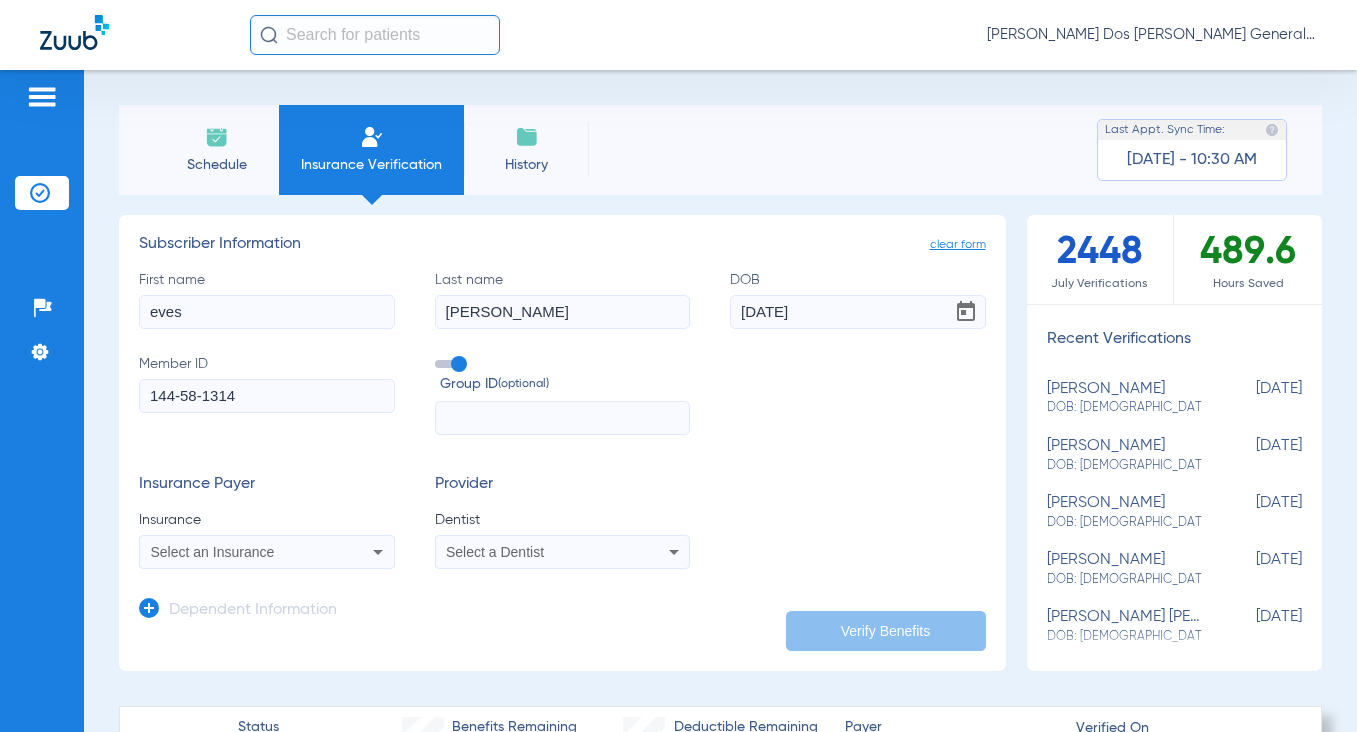 type on "05/01/1964" 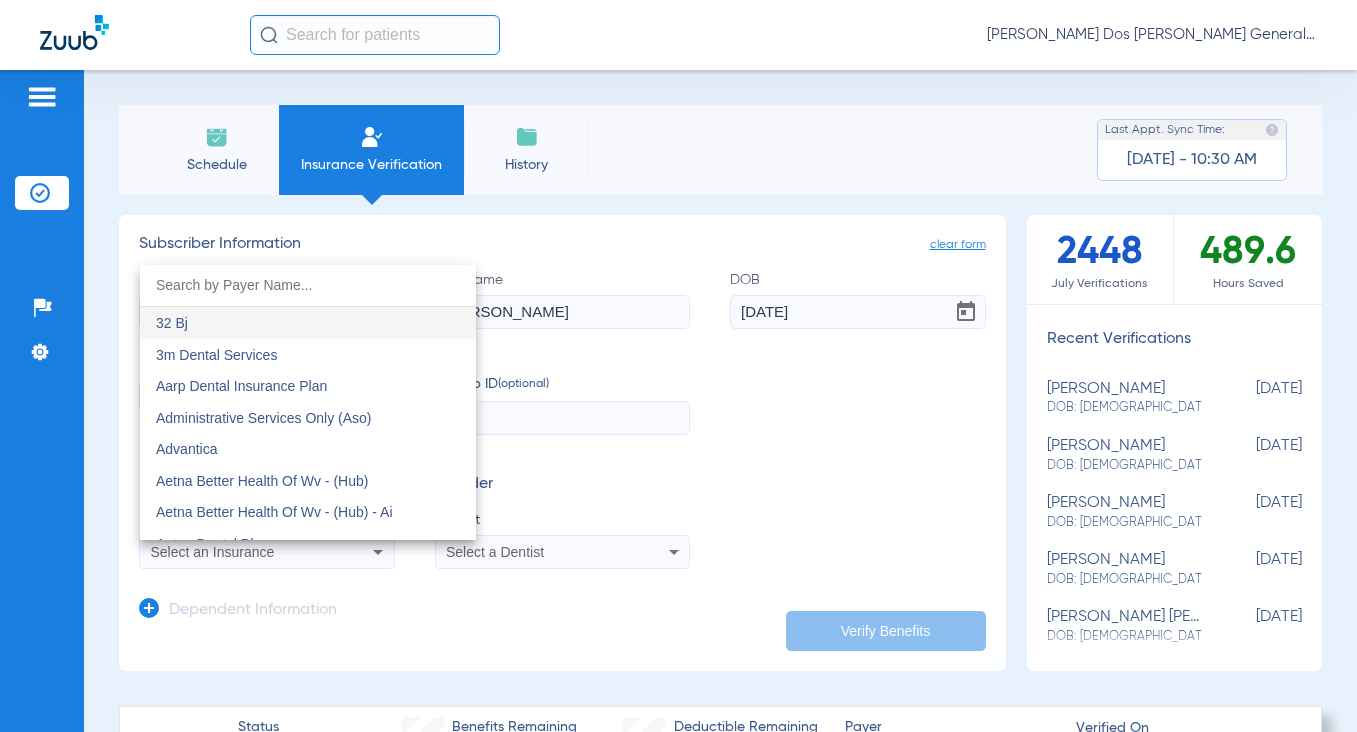 click at bounding box center [308, 285] 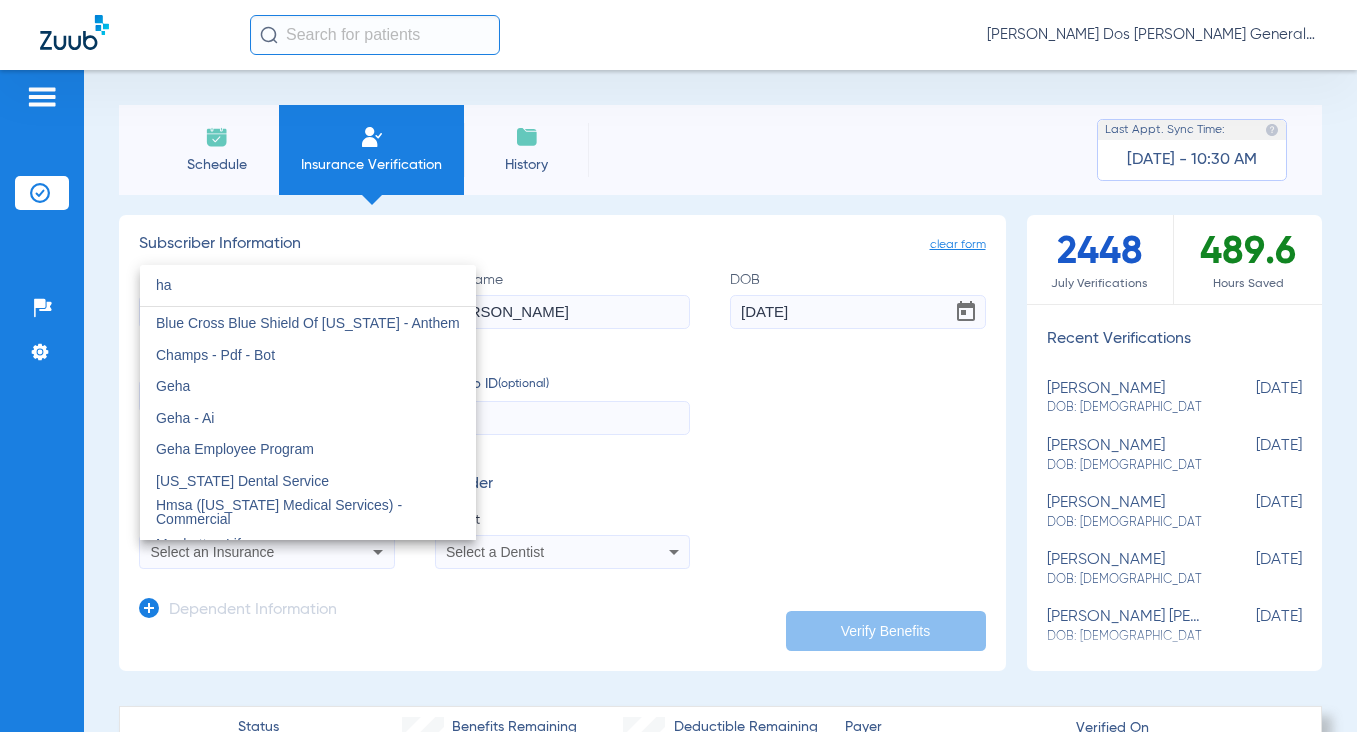 type on "h" 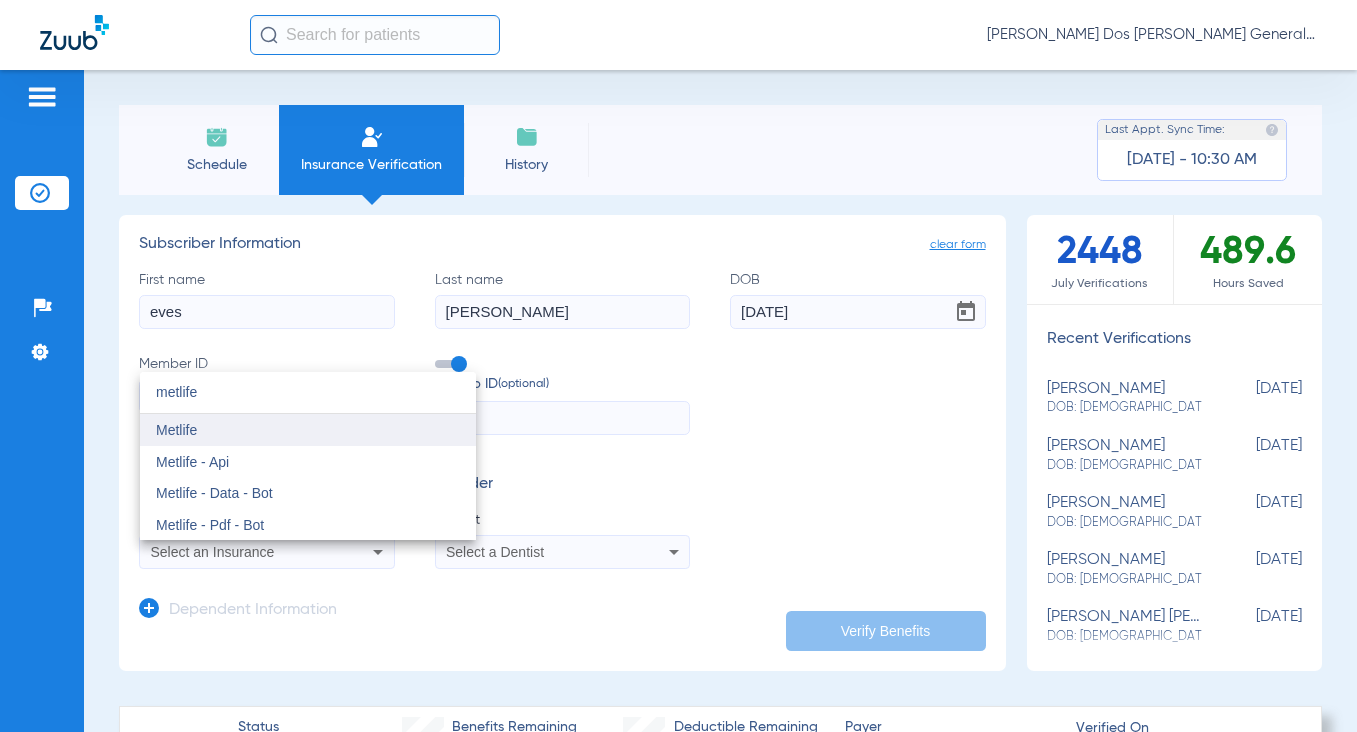 type on "metlife" 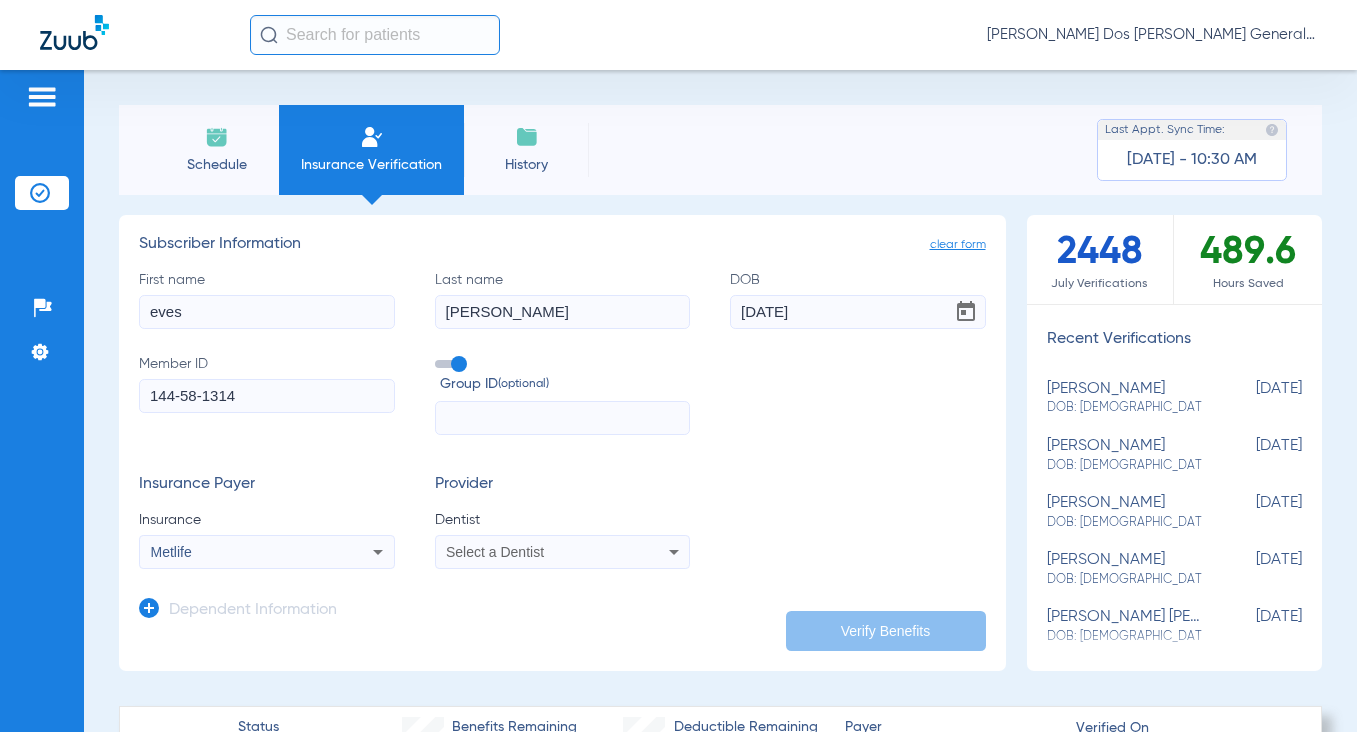 click on "Select a Dentist" at bounding box center [495, 552] 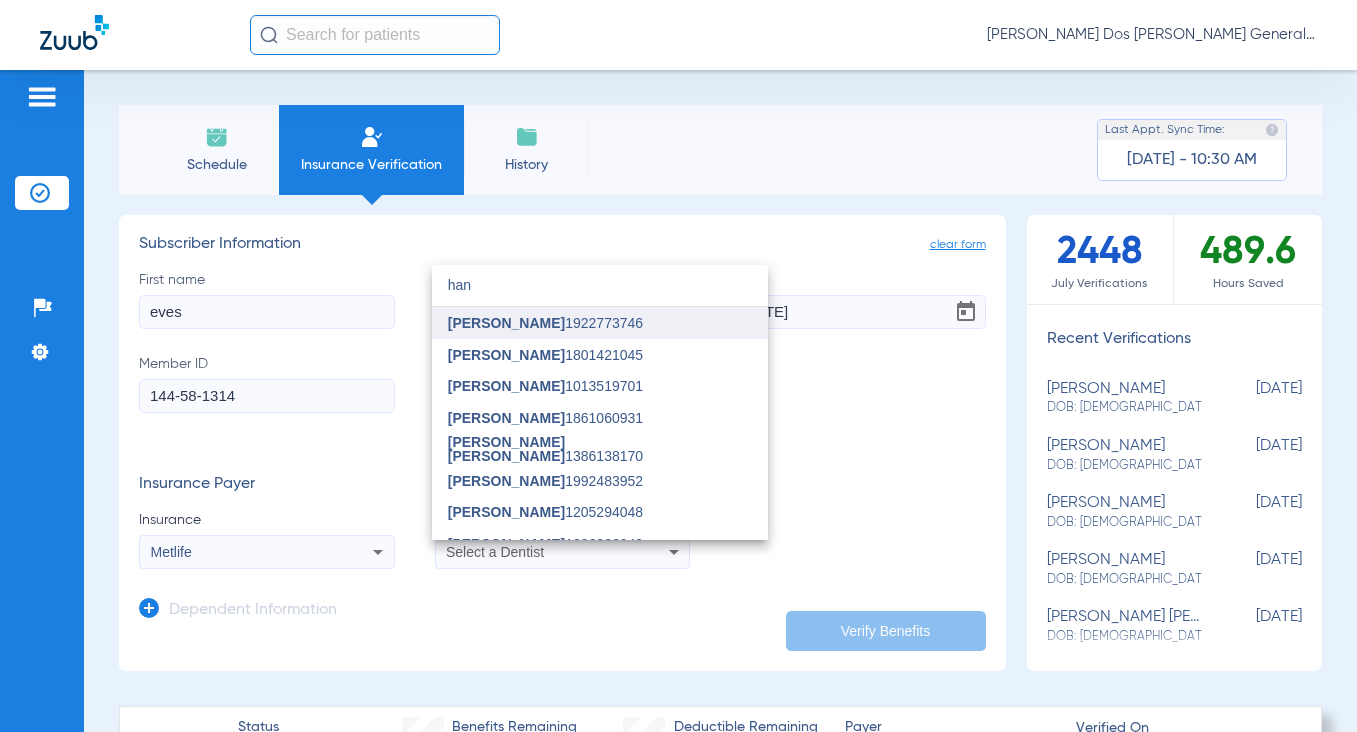 type on "han" 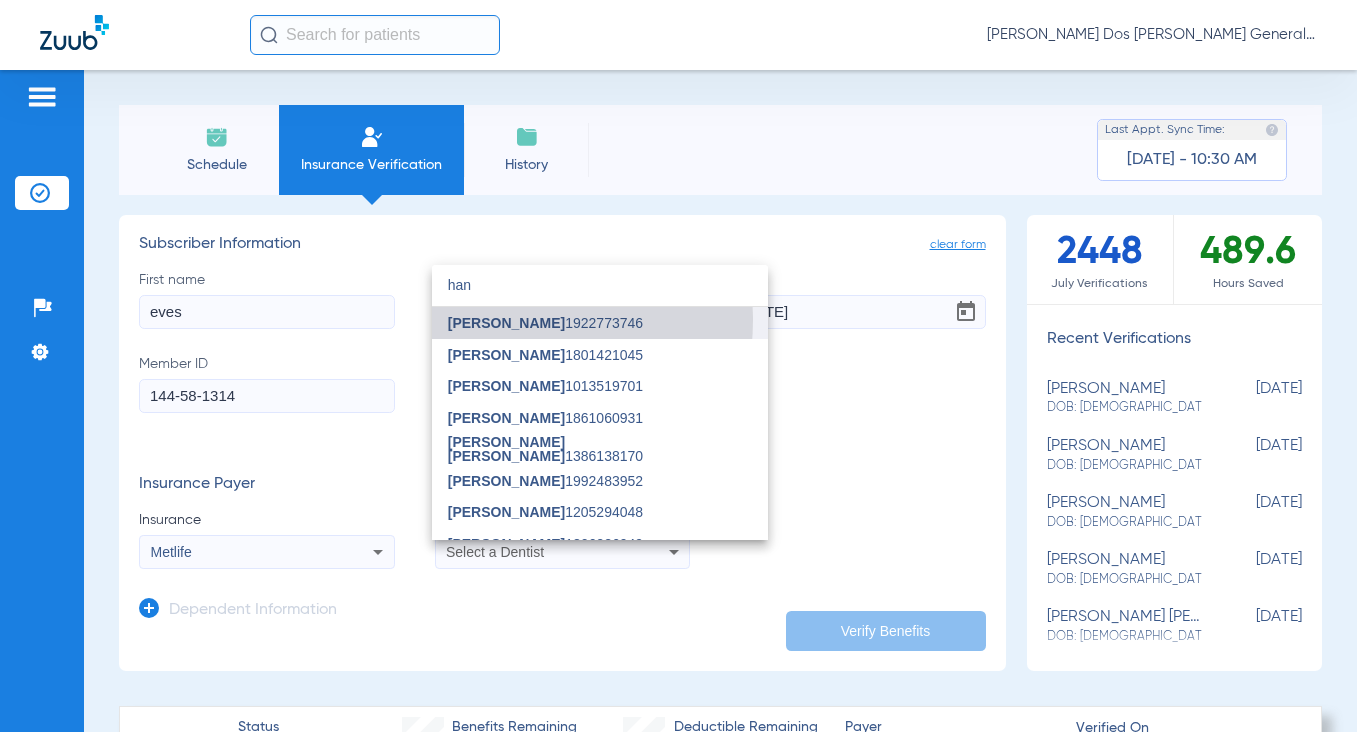 click on "[PERSON_NAME]" at bounding box center [506, 323] 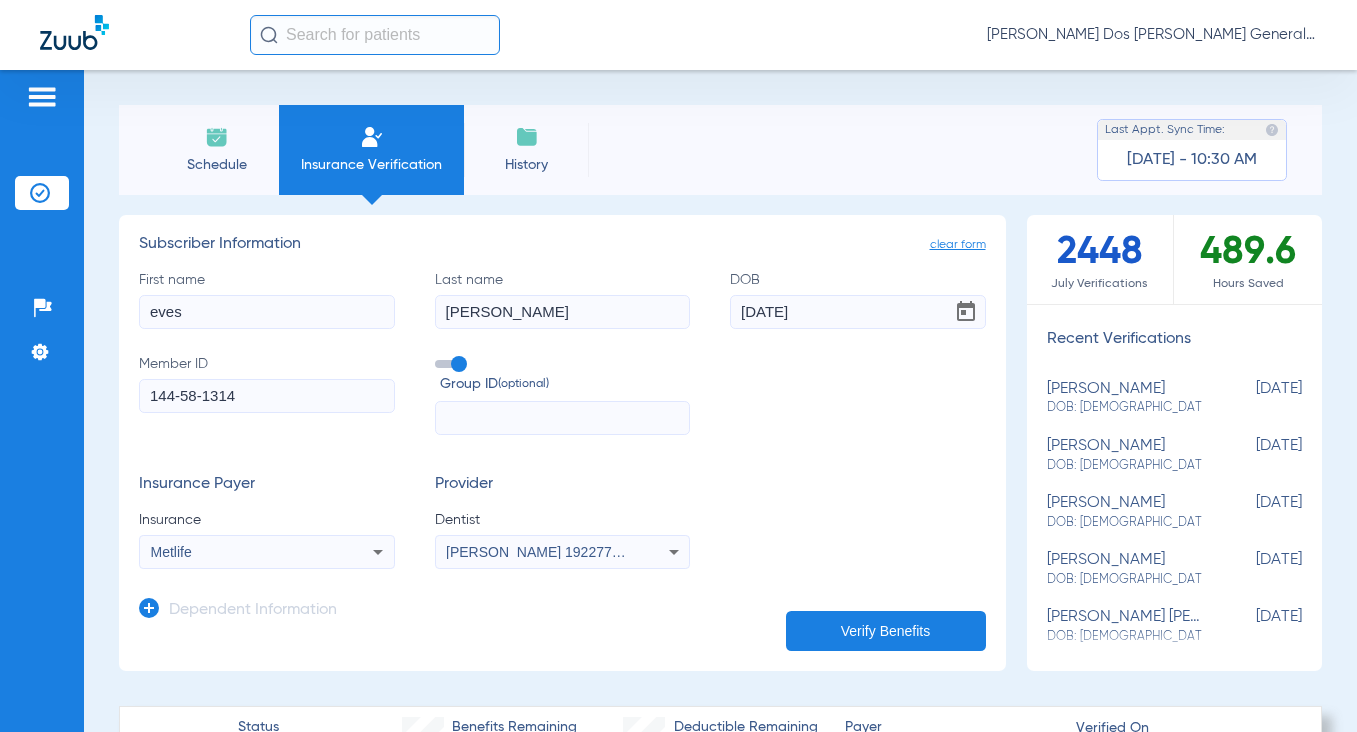 click on "Verify Benefits" 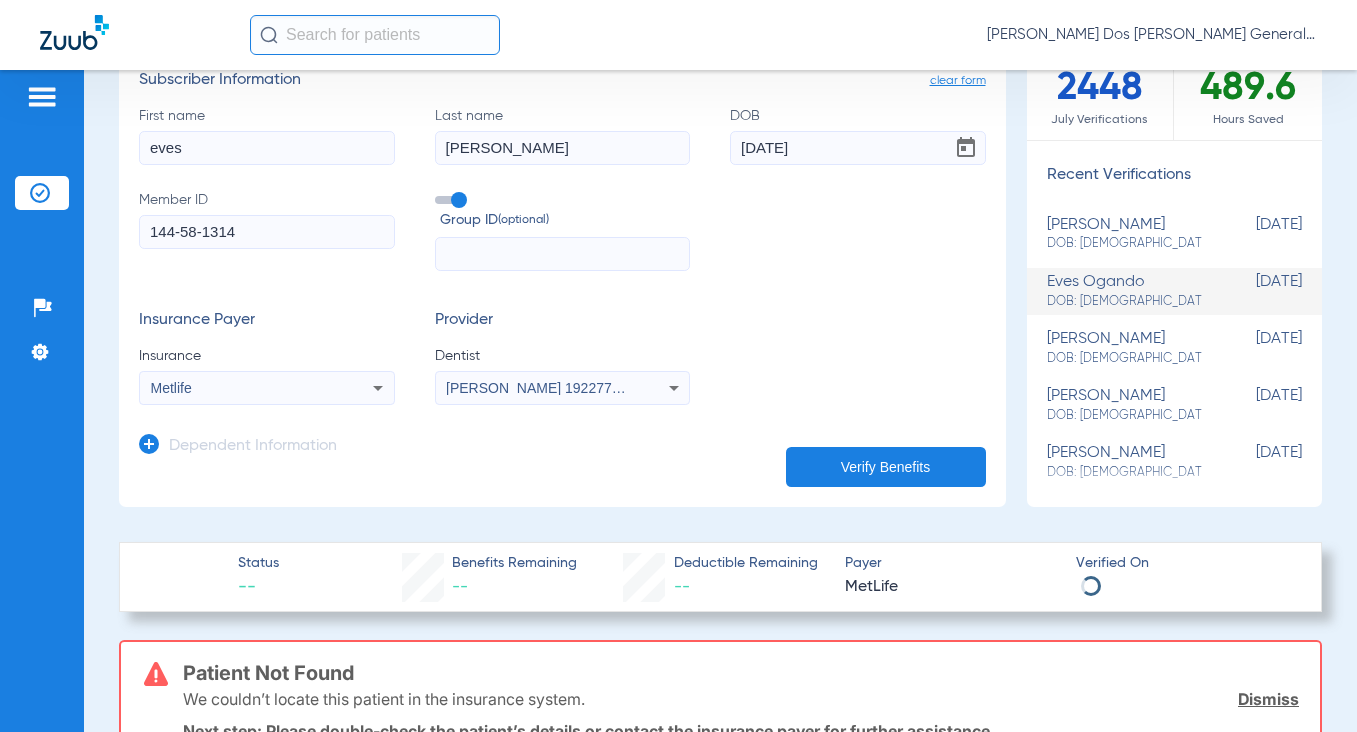 scroll, scrollTop: 200, scrollLeft: 0, axis: vertical 